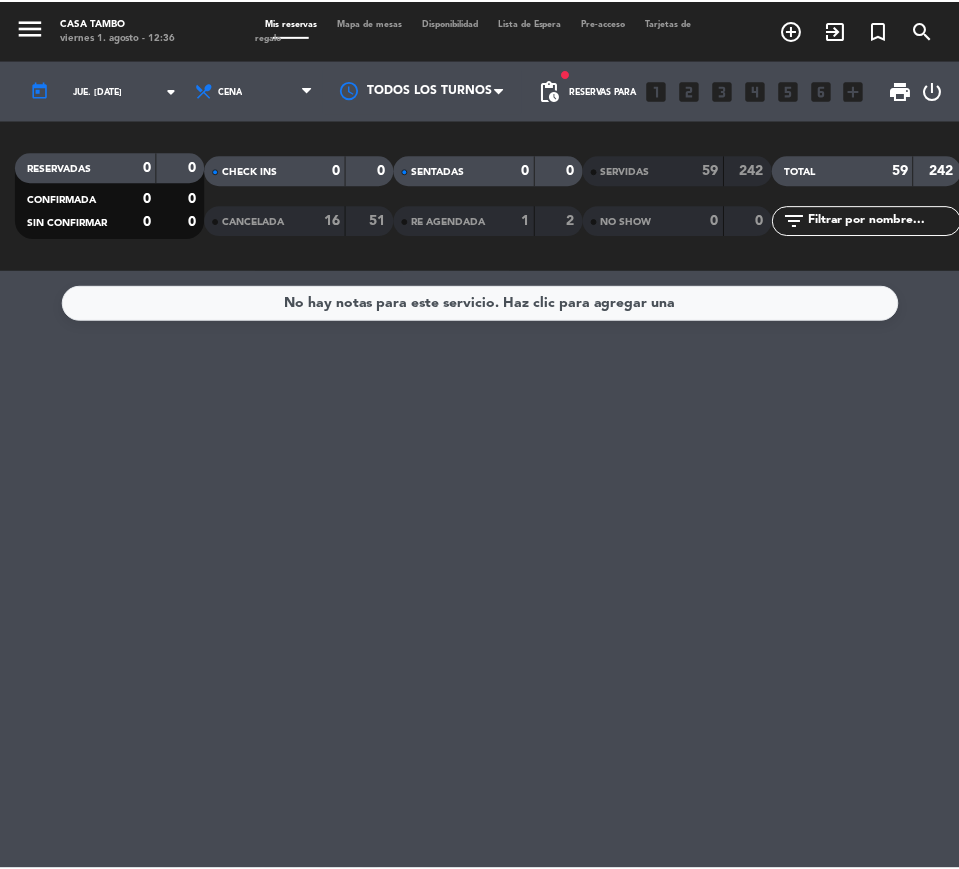 scroll, scrollTop: 0, scrollLeft: 0, axis: both 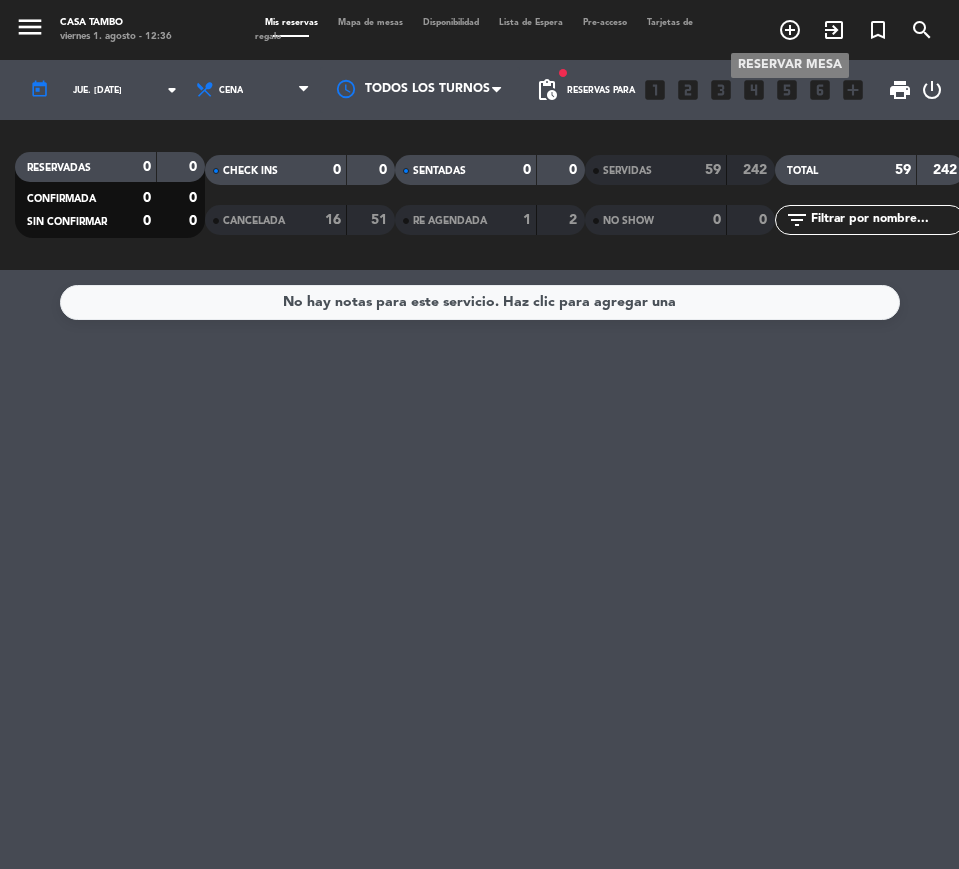 click on "add_circle_outline" at bounding box center [790, 30] 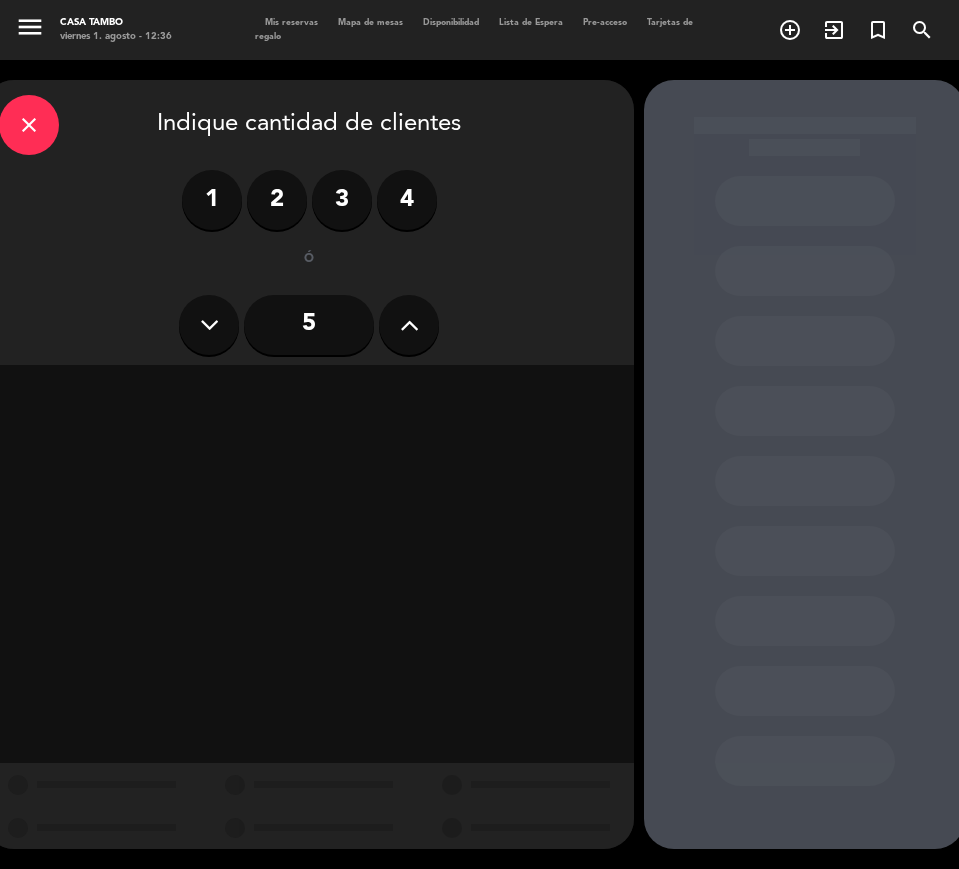 click on "2" at bounding box center (277, 200) 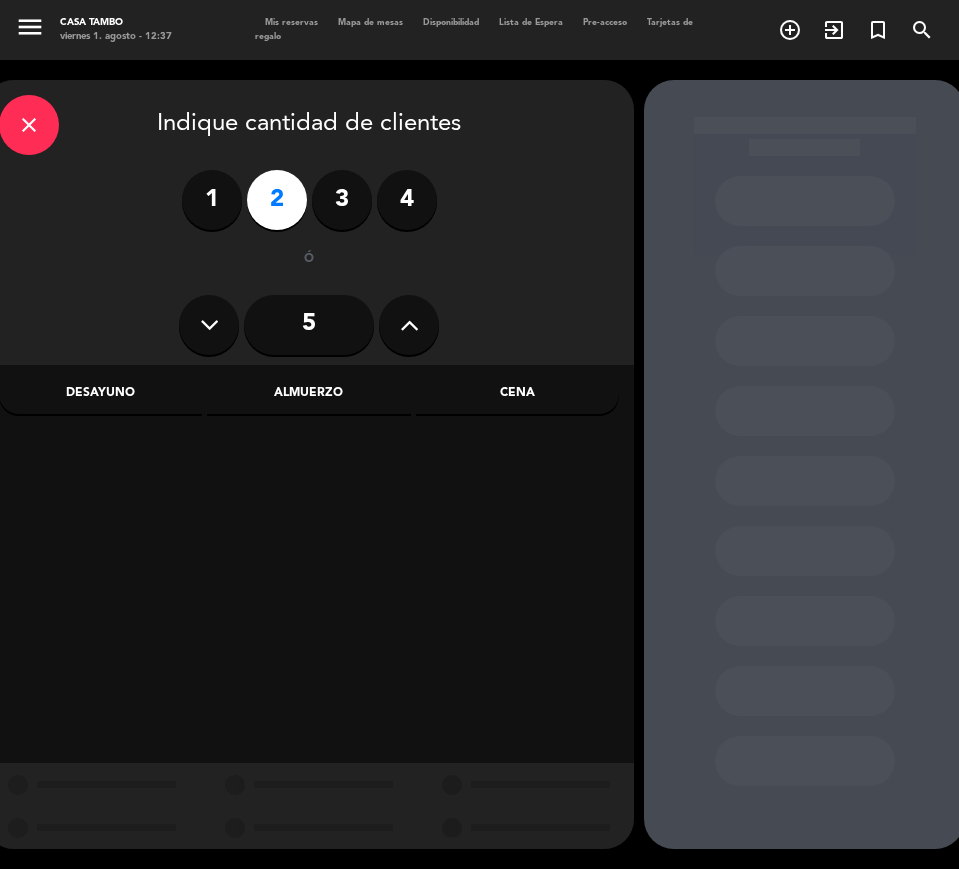 click on "Almuerzo" at bounding box center [308, 394] 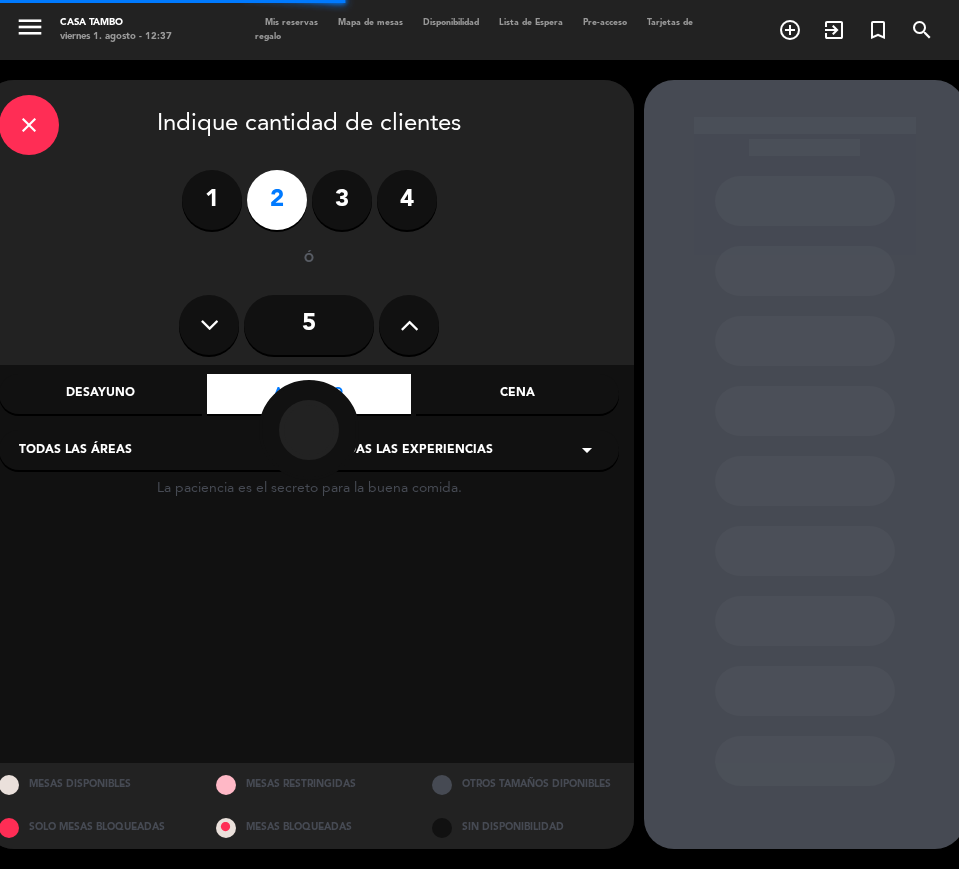 click on "Todas las experiencias   arrow_drop_down" at bounding box center (464, 450) 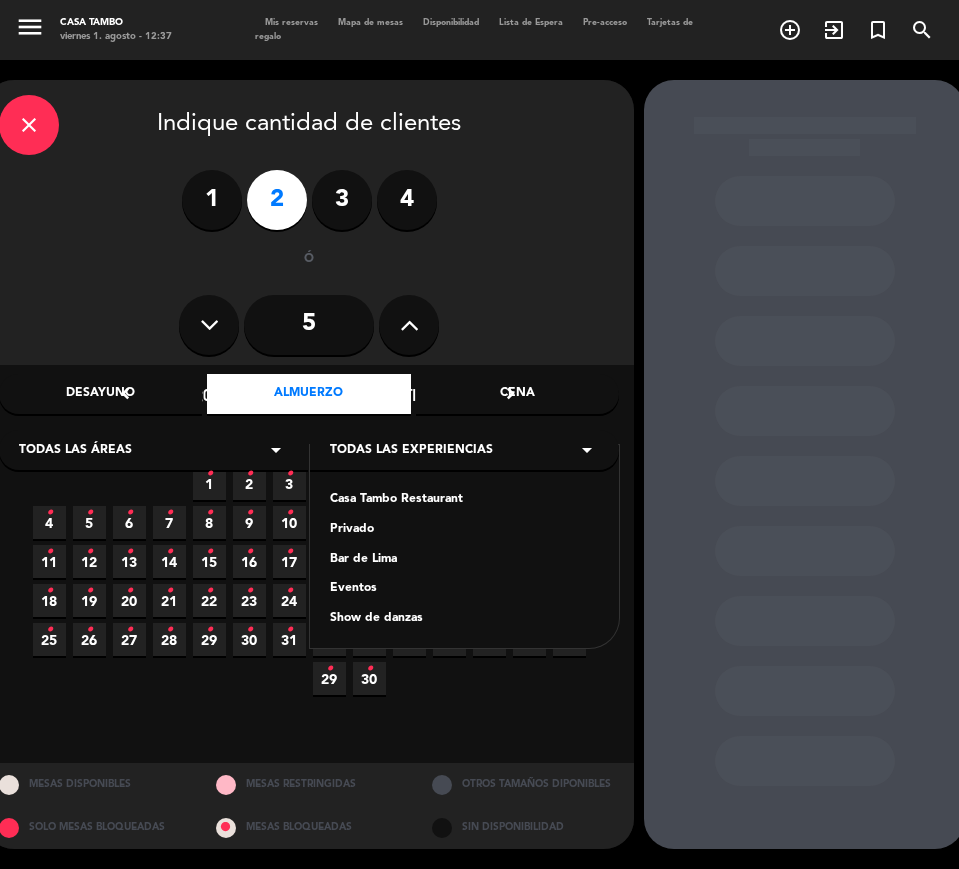 click on "Casa Tambo Restaurant" at bounding box center [464, 500] 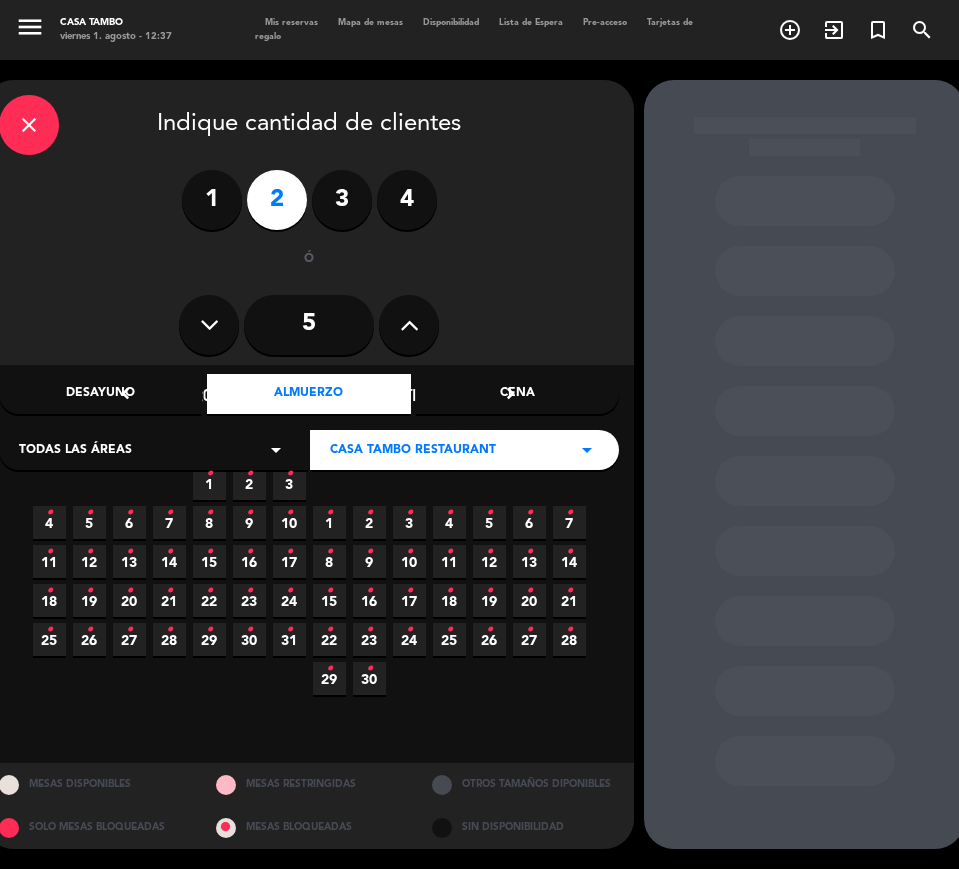 click on "•" at bounding box center [249, 474] 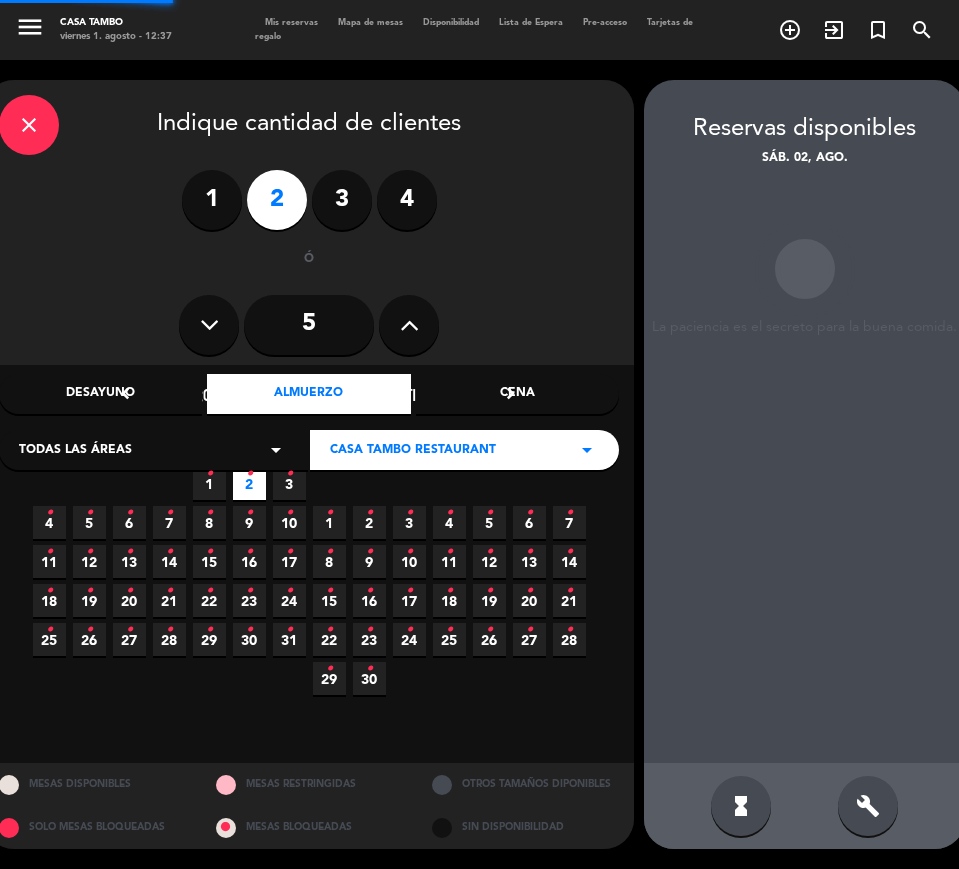scroll, scrollTop: 0, scrollLeft: 6, axis: horizontal 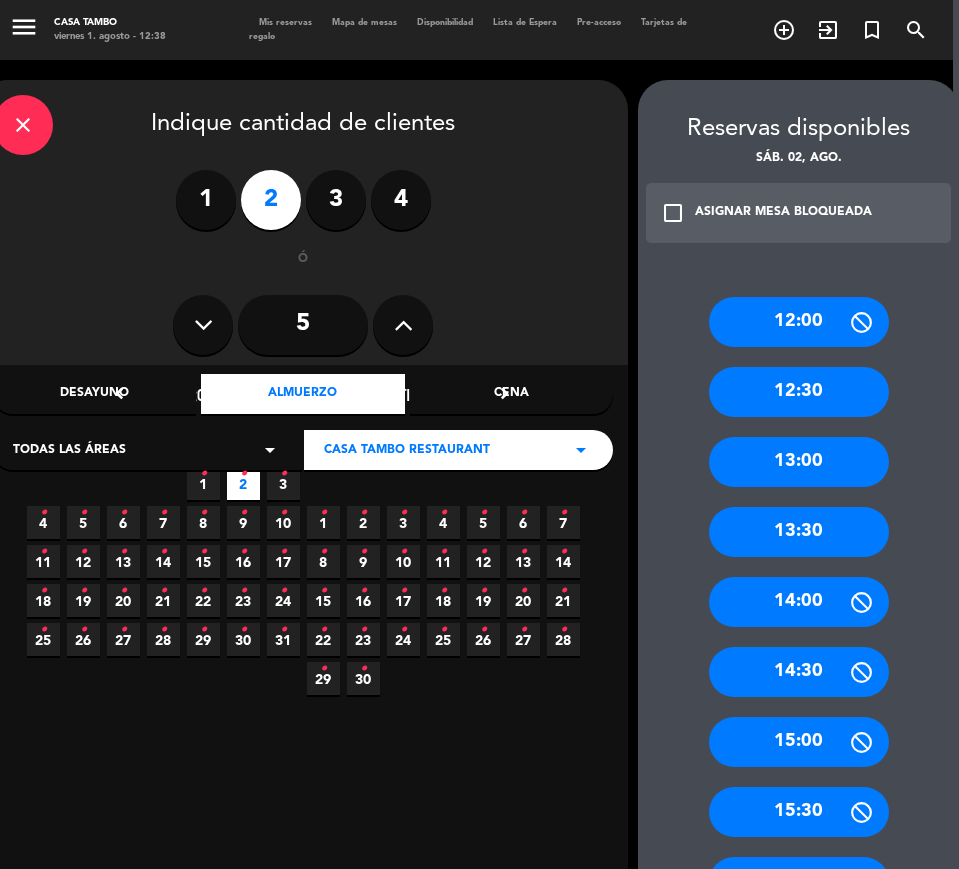 click on "close" at bounding box center (23, 125) 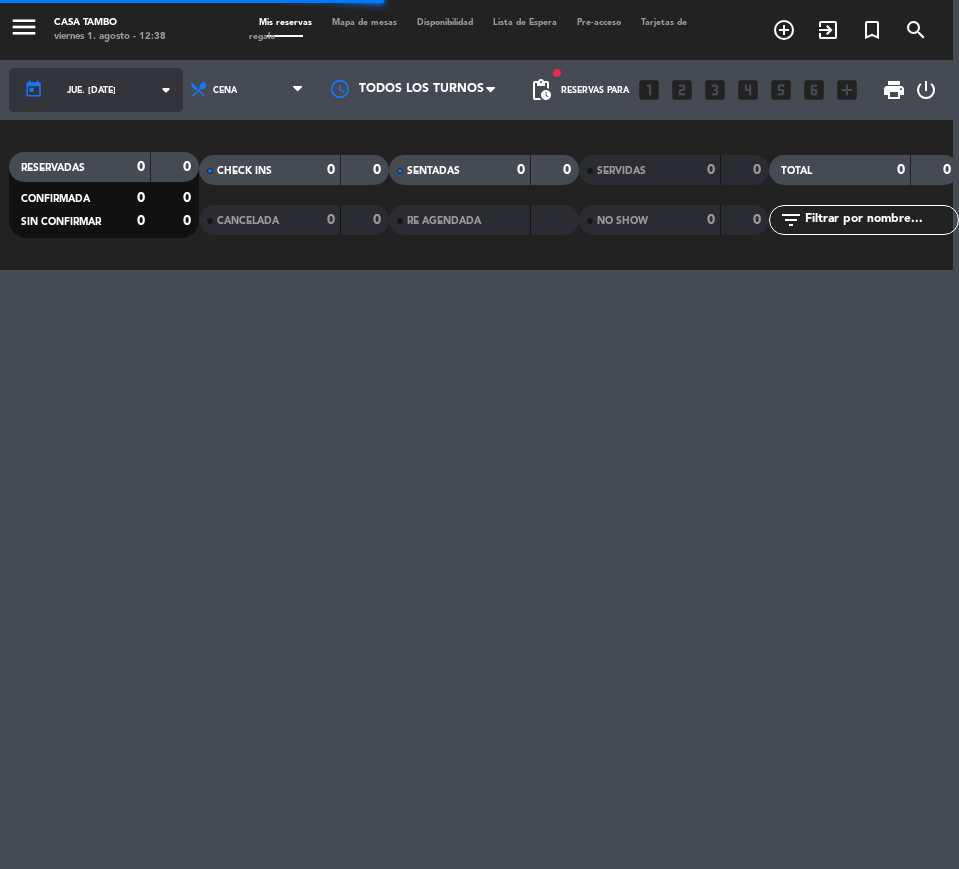 click on "jue. [DATE]" 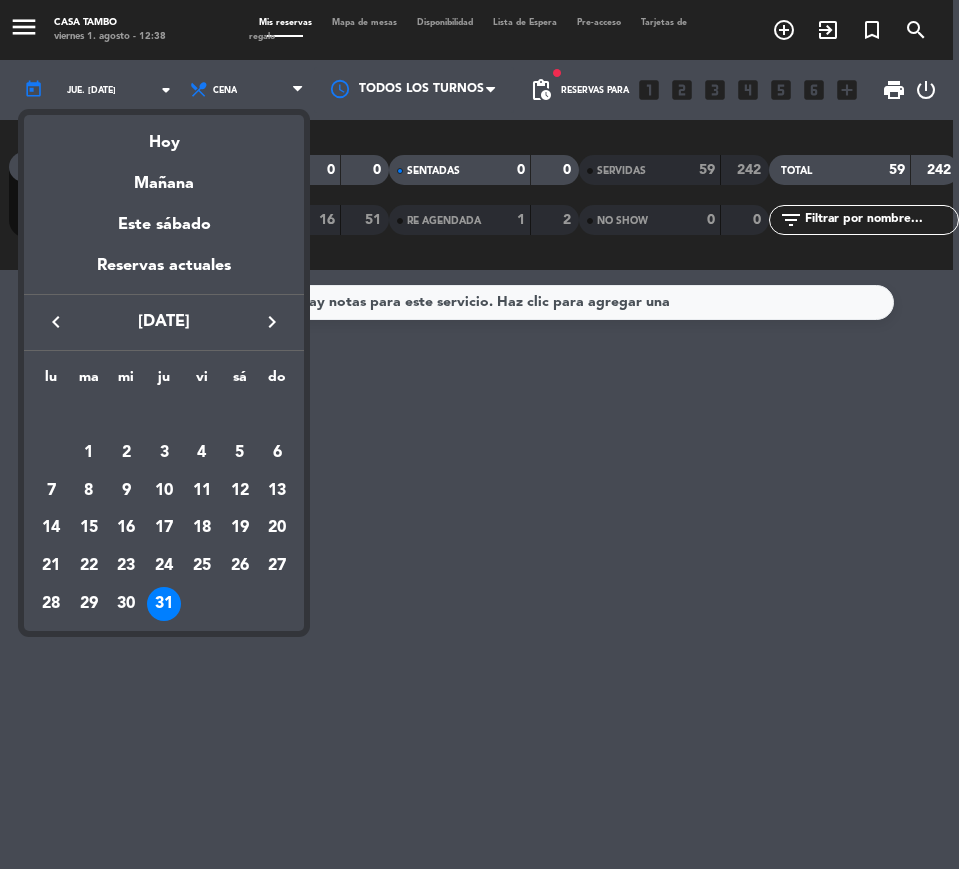 click on "keyboard_arrow_right" at bounding box center [272, 322] 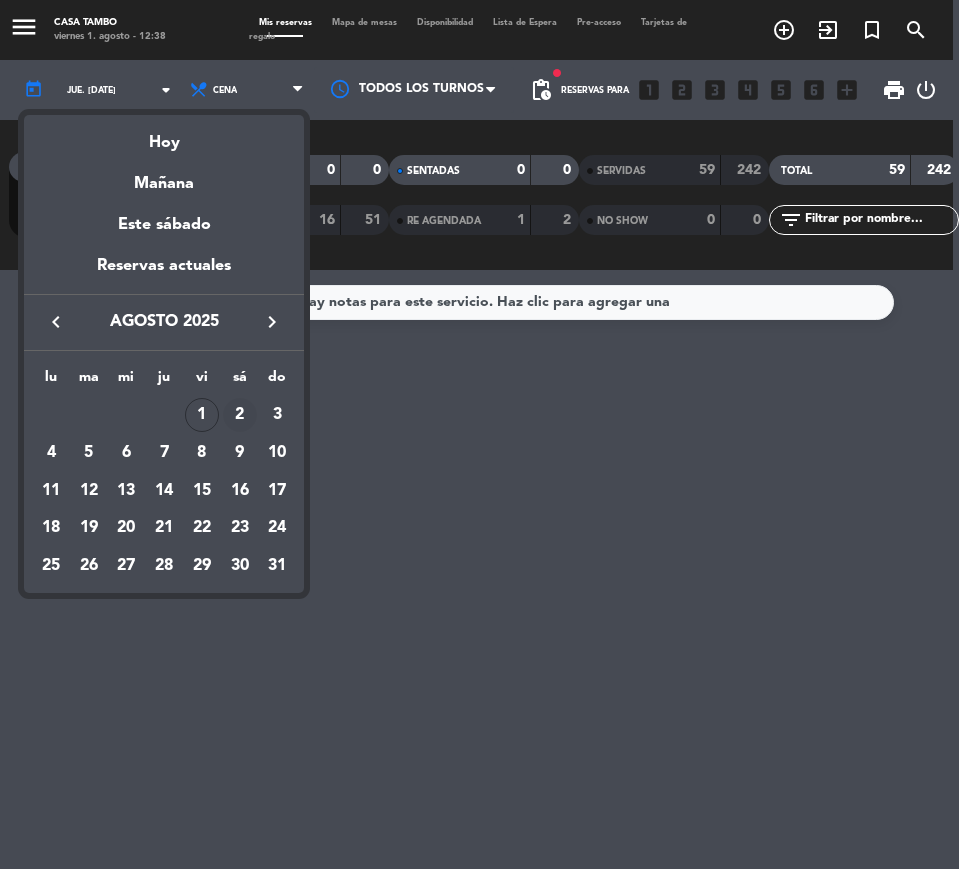 click on "2" at bounding box center (240, 415) 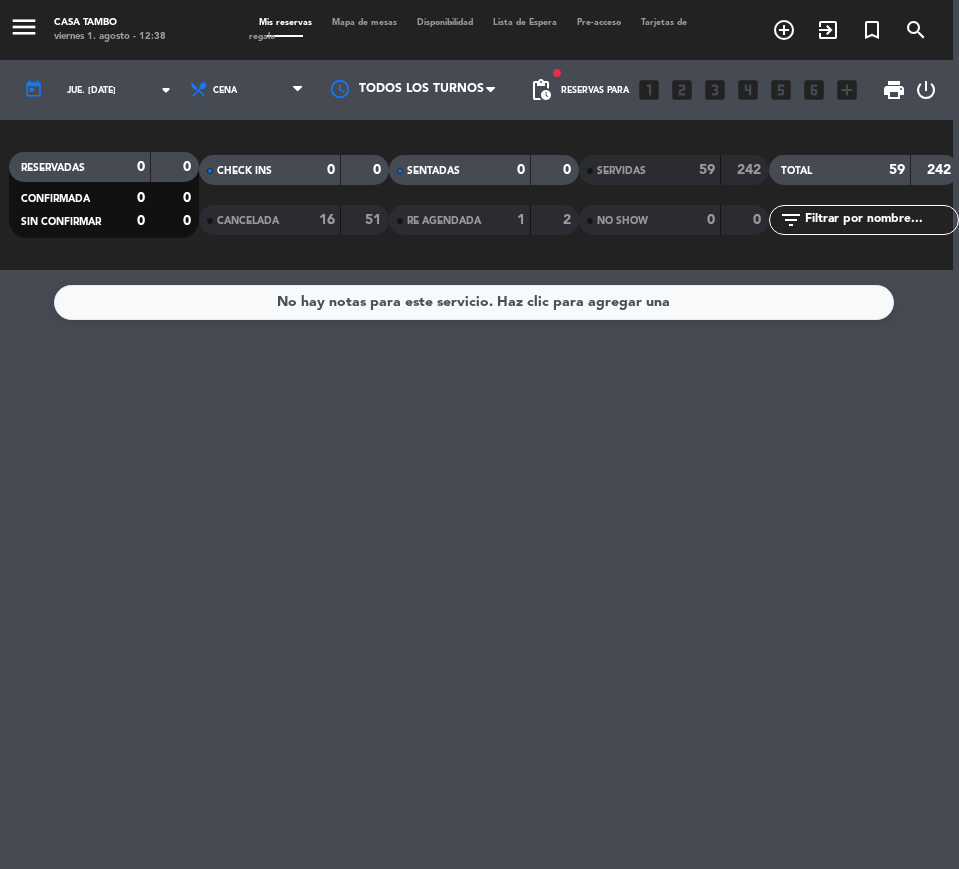 type on "sáb. 2 ago." 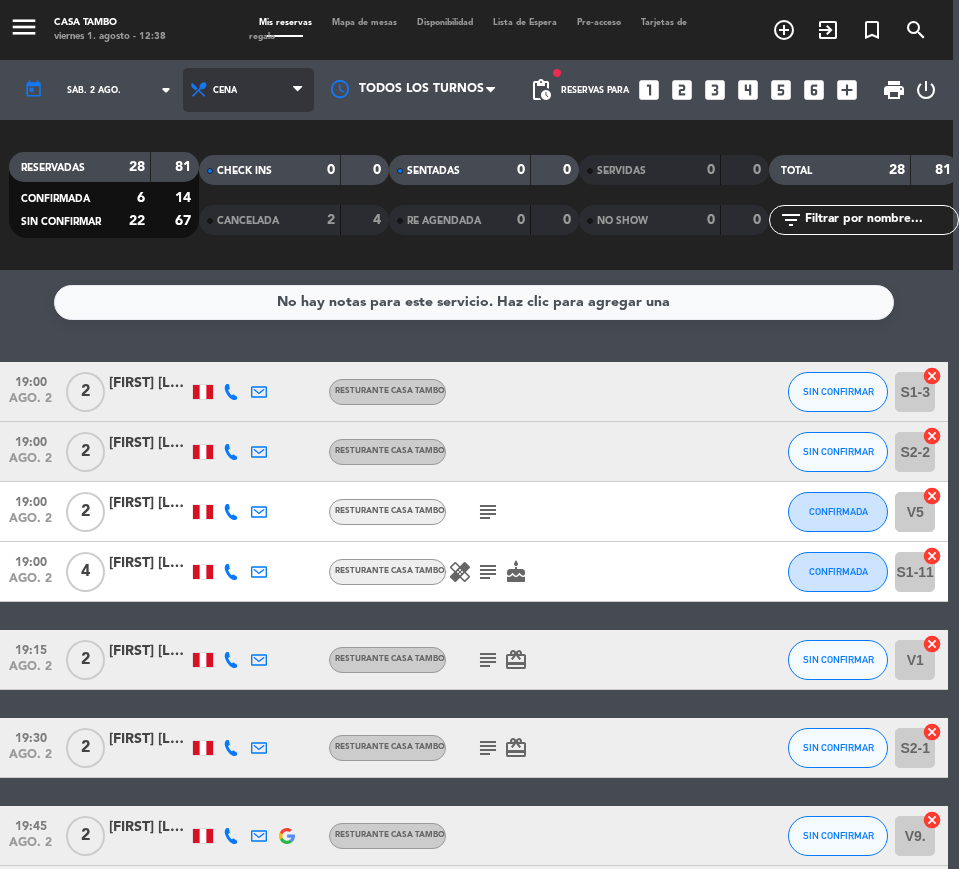 click on "Cena" at bounding box center [225, 90] 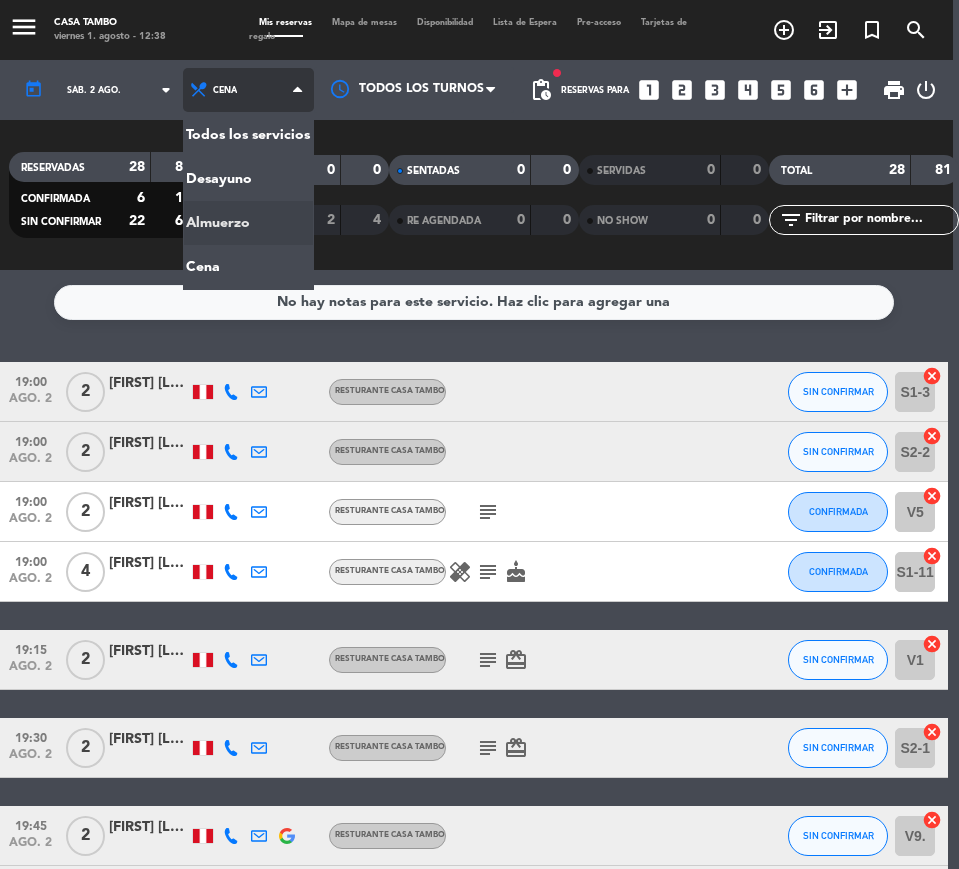 click on "menu Casa Tambo viernes 1. [DATE] - 12:38 Mis reservas Mapa de mesas Disponibilidad Lista de Espera Pre-acceso Tarjetas de regalo add_circle_outline exit_to_app turned_in_not search today sáb. 2 ago. arrow_drop_down Todos los servicios Desayuno Almuerzo Cena Cena Todos los servicios Desayuno Almuerzo Cena Todos los turnos fiber_manual_record pending_actions Reservas para looks_one looks_two looks_3 looks_4 looks_5 looks_6 add_box print power_settings_new RESERVADAS 28 81 CONFIRMADA 6 14 SIN CONFIRMAR 22 67 CHECK INS 0 0 CANCELADA 2 4 SENTADAS 0 0 RE AGENDADA 0 0 SERVIDAS 0 0 NO SHOW 0 0 TOTAL 28 81 filter_list" 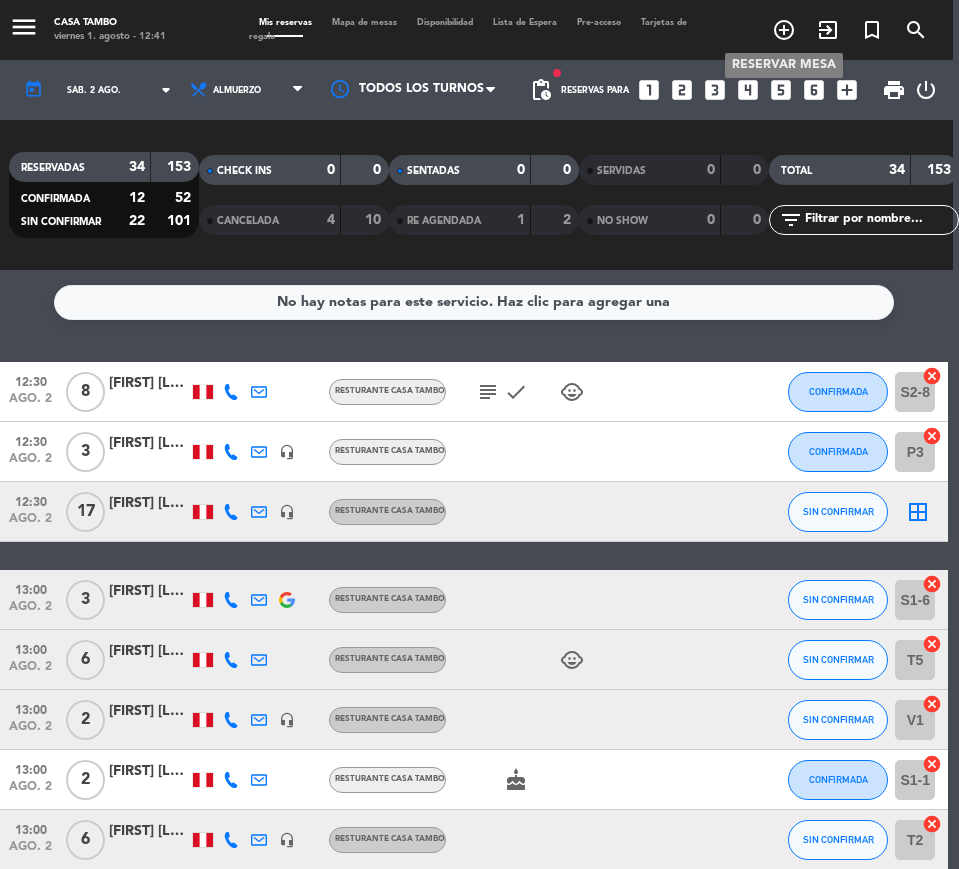 click on "add_circle_outline" at bounding box center (784, 30) 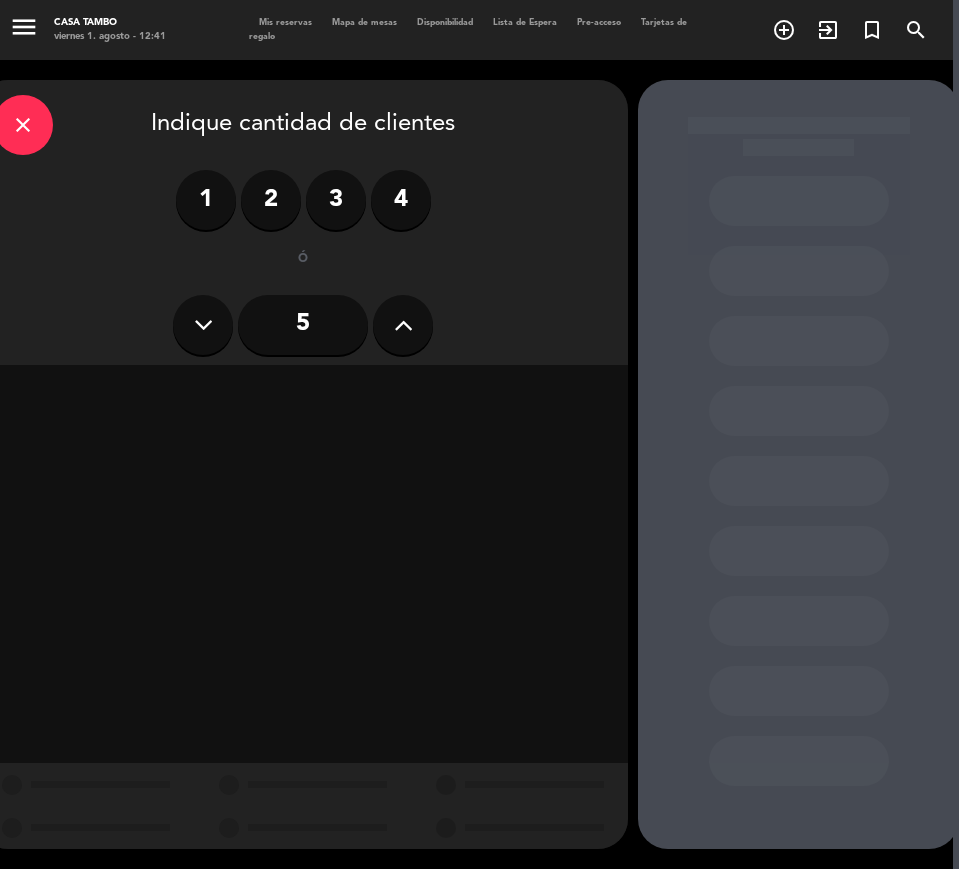 click on "5" at bounding box center [303, 325] 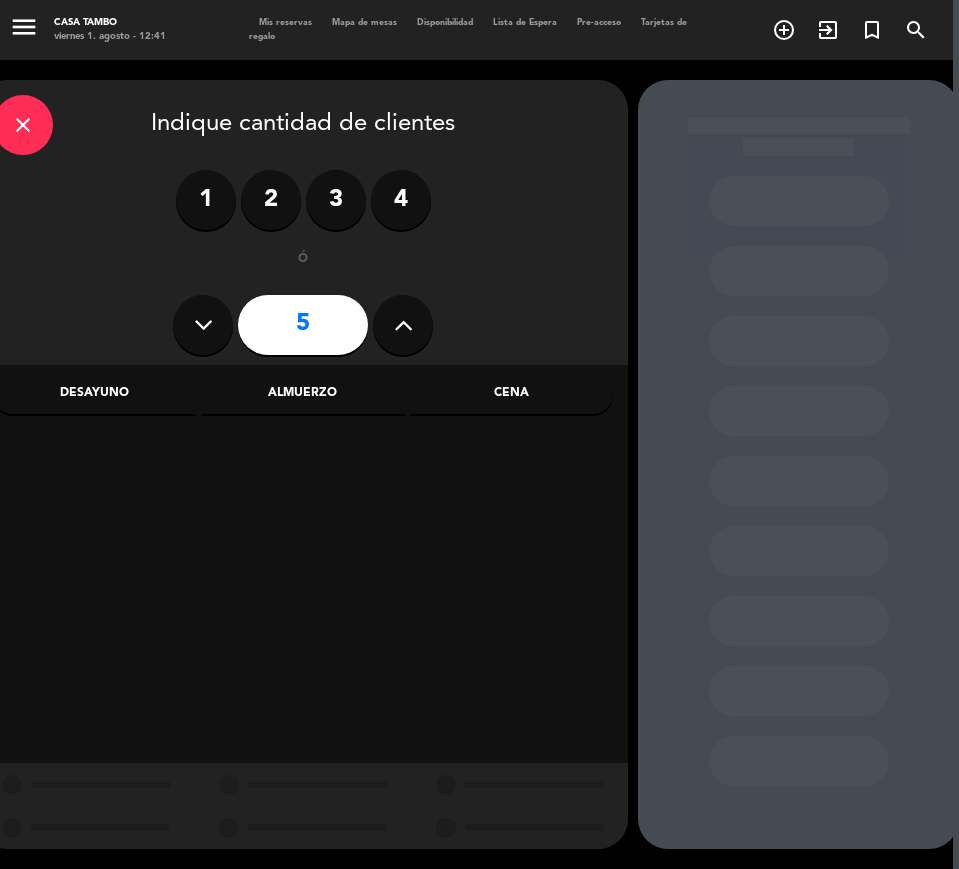 click on "Almuerzo" at bounding box center (302, 394) 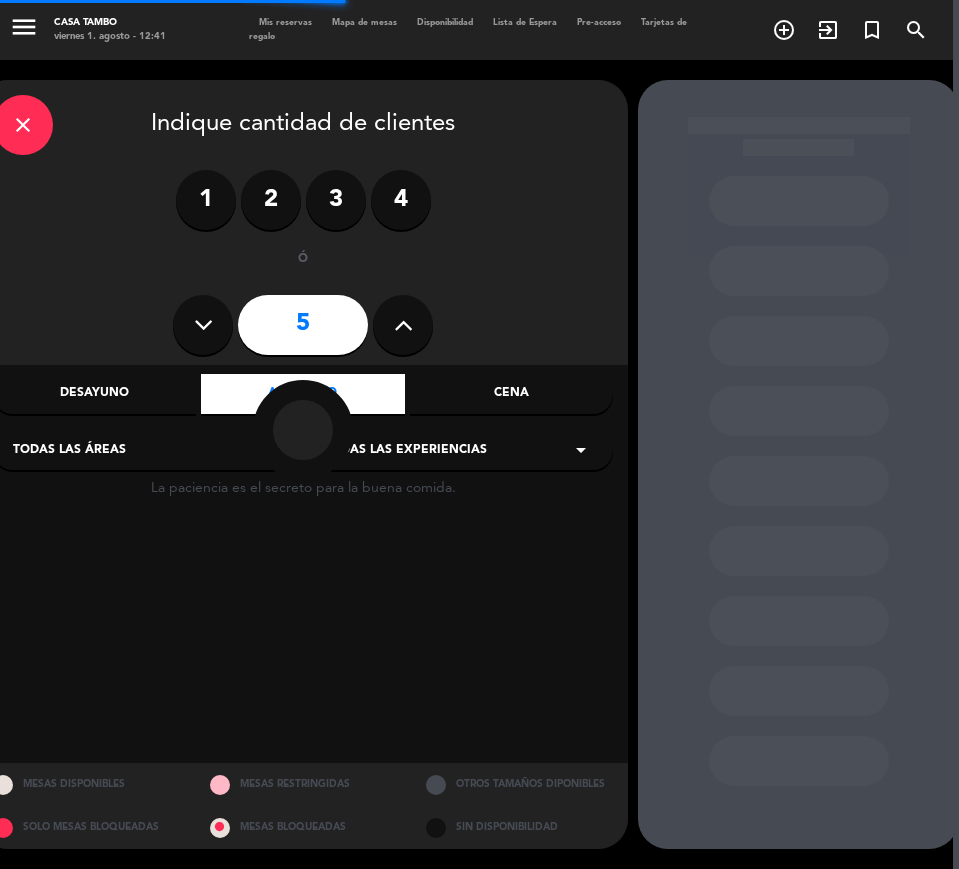 click at bounding box center (303, 430) 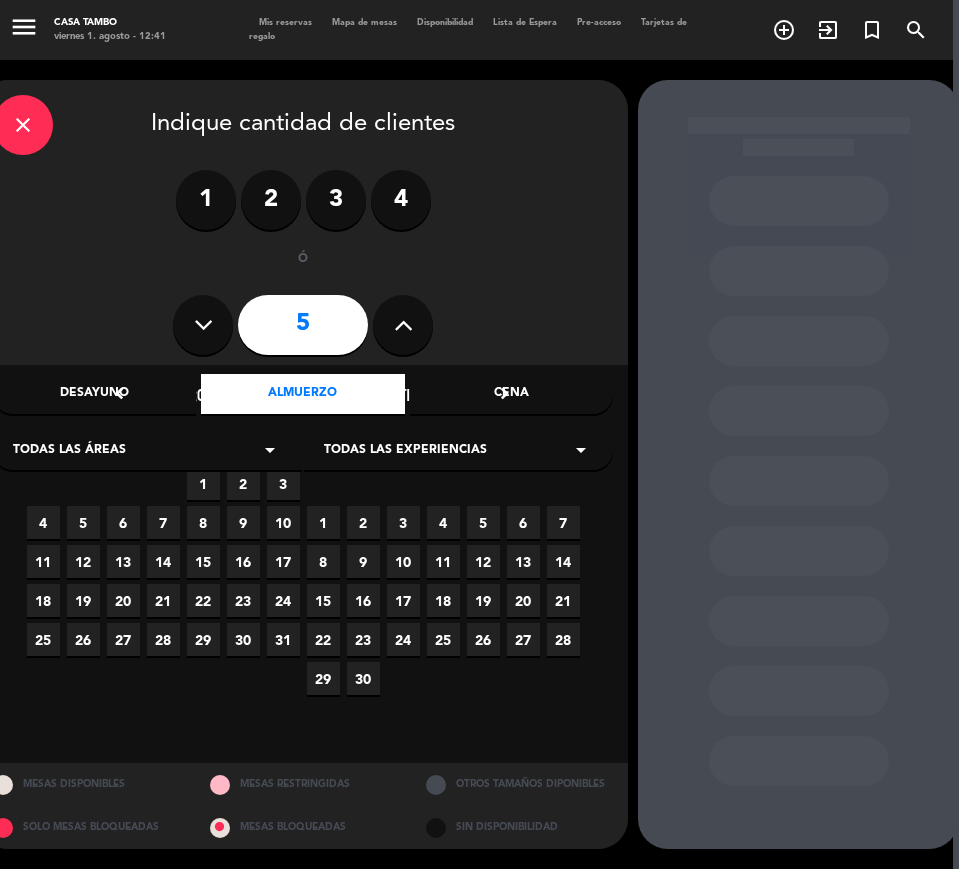 click on "Todas las experiencias" at bounding box center [405, 451] 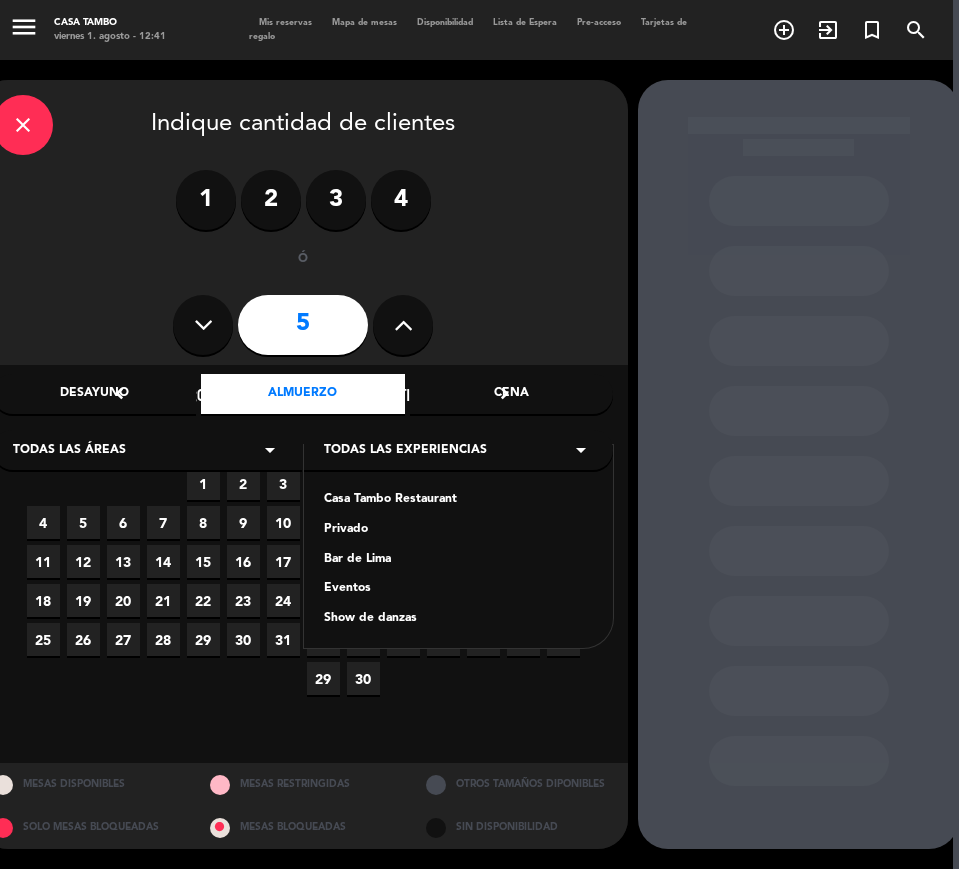 click on "Casa Tambo Restaurant" at bounding box center (458, 500) 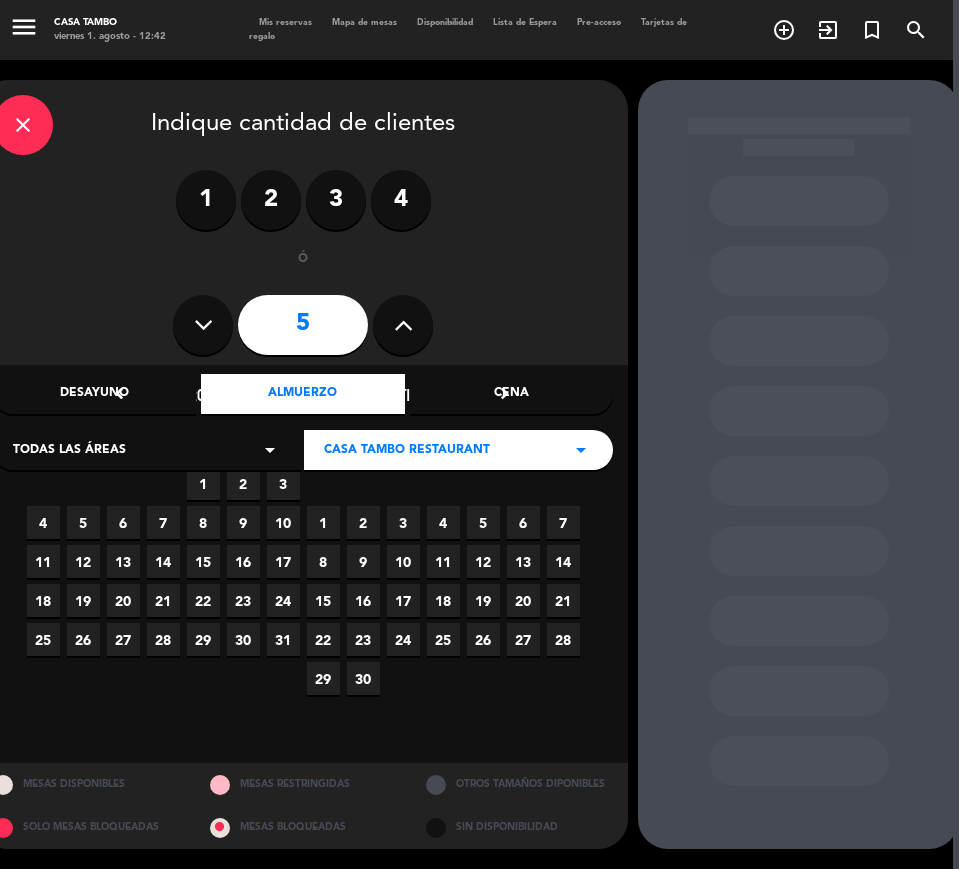 click on "2" at bounding box center (243, 483) 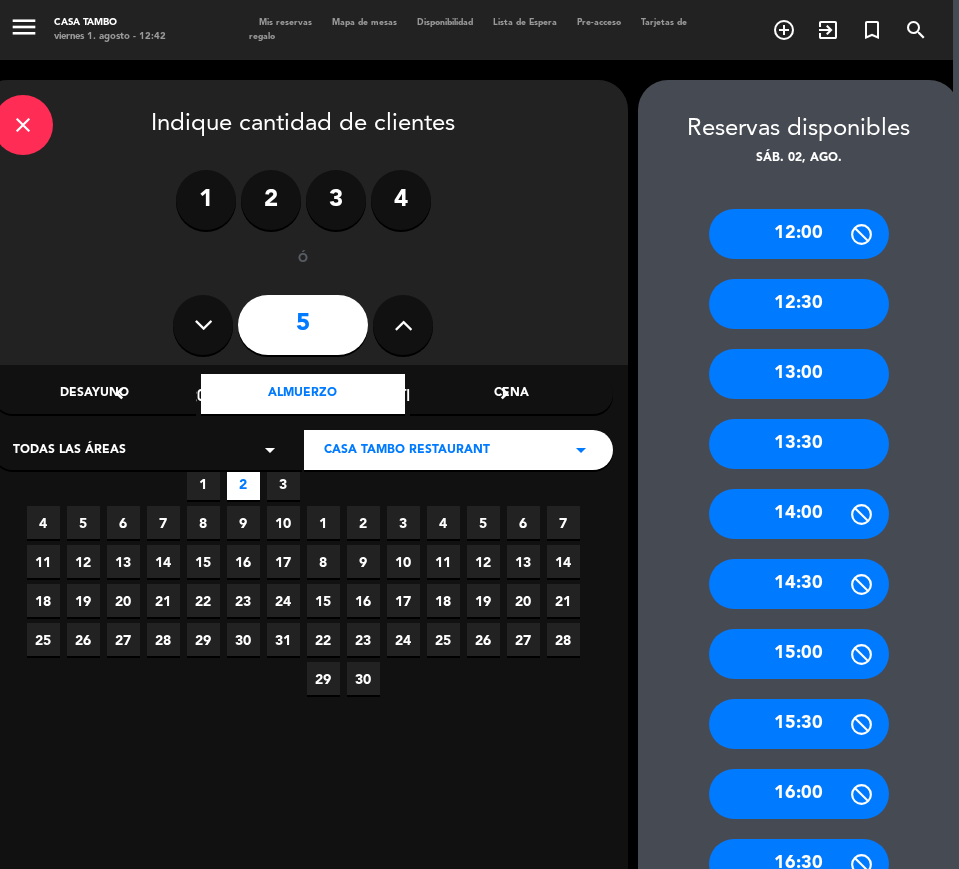 click on "13:30" at bounding box center (799, 444) 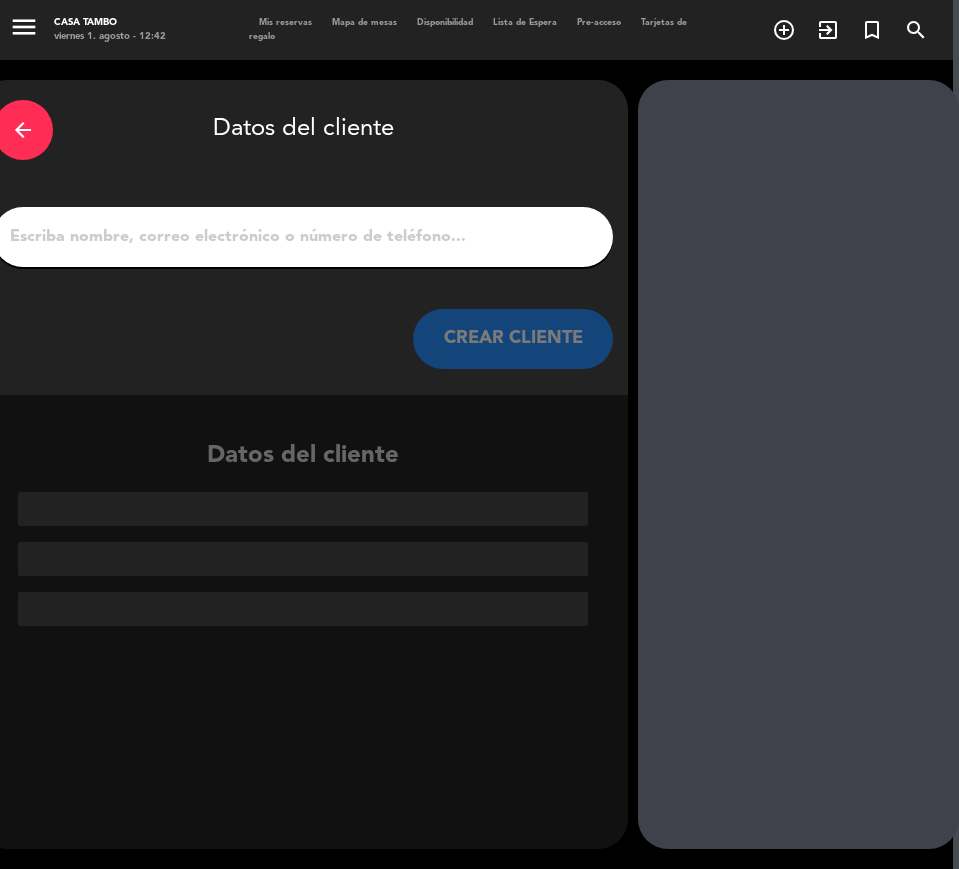 click on "1" at bounding box center [303, 237] 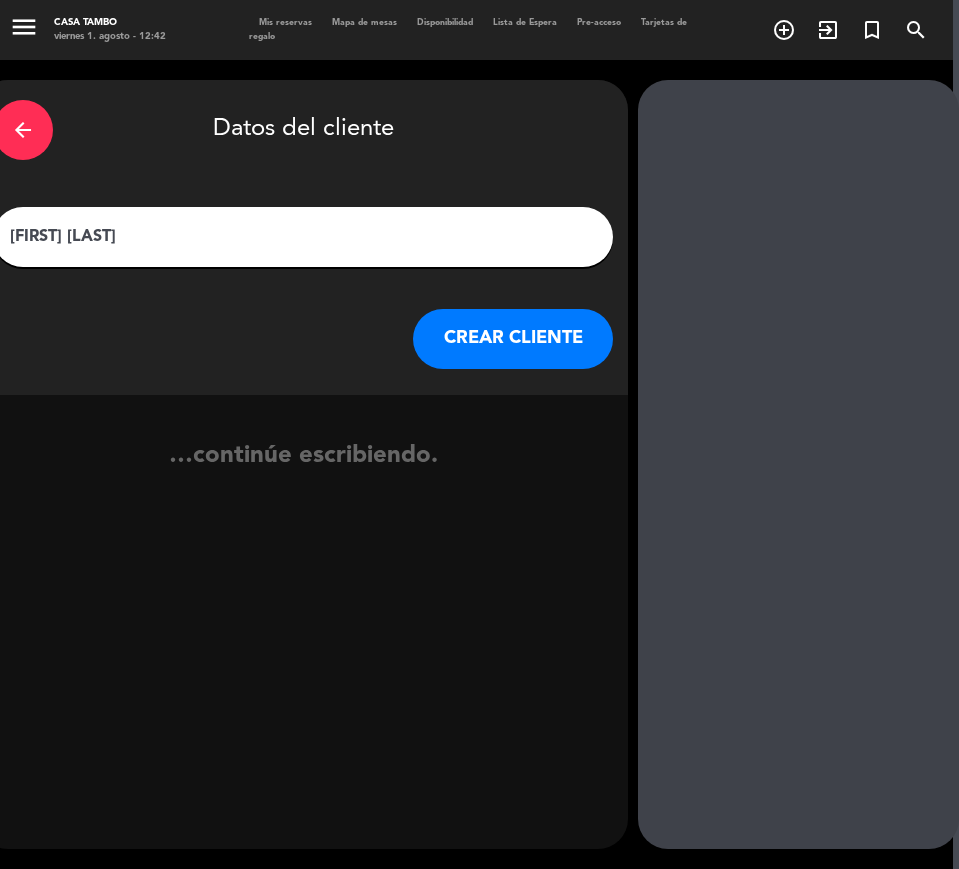 type on "[FIRST] [LAST]" 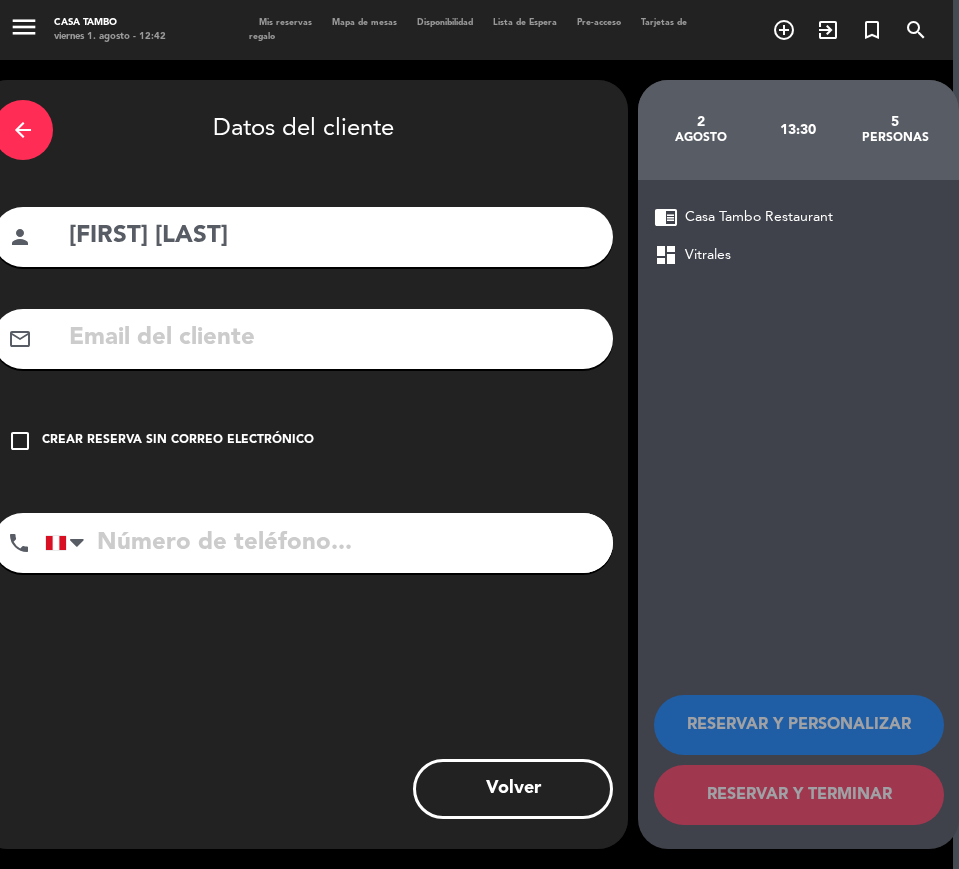 click at bounding box center (329, 543) 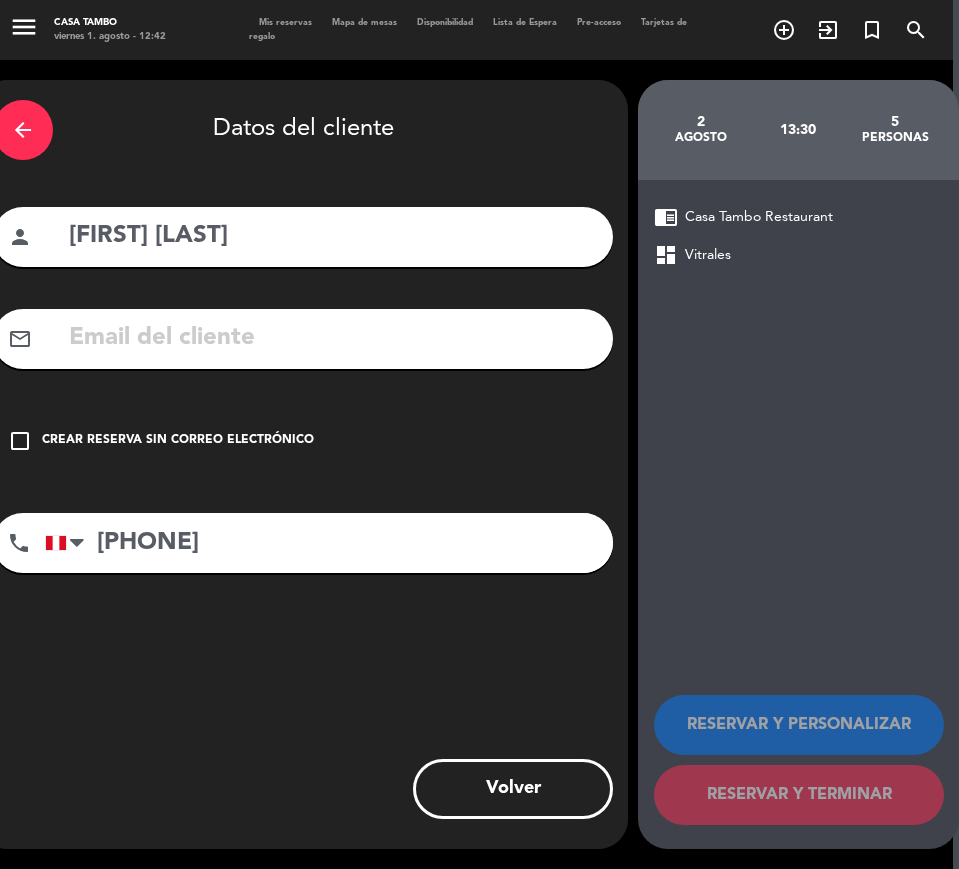 type on "[PHONE]" 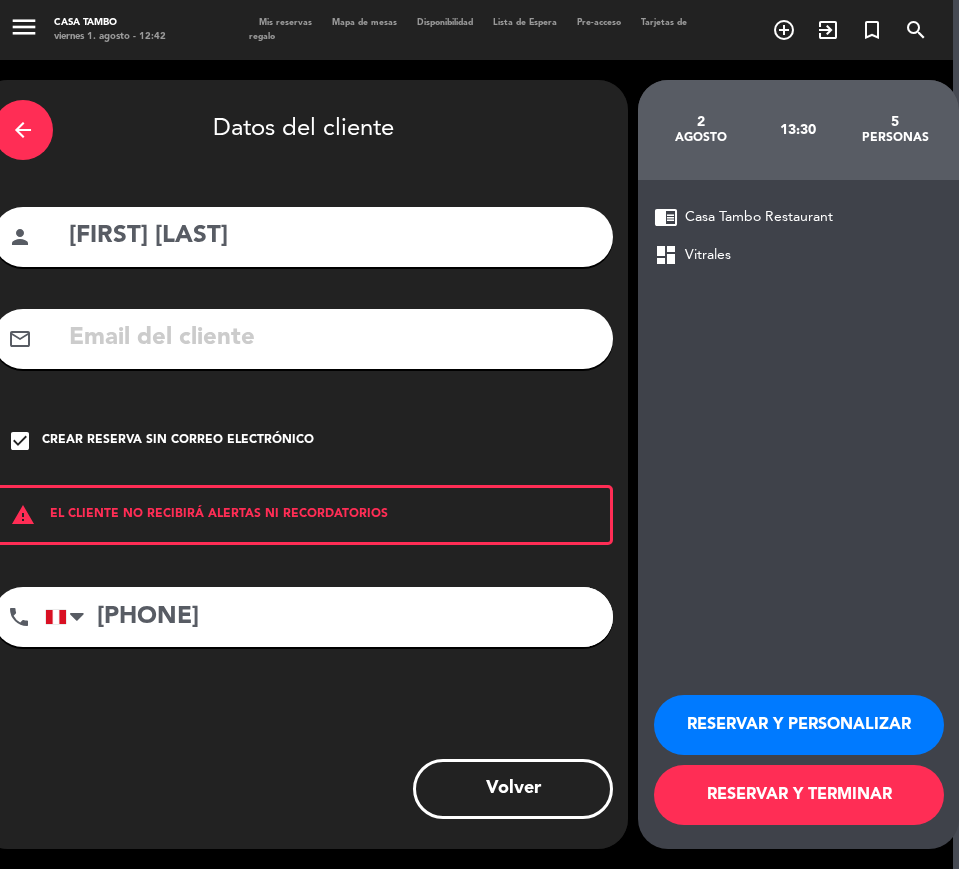 click on "RESERVAR Y PERSONALIZAR" at bounding box center [799, 725] 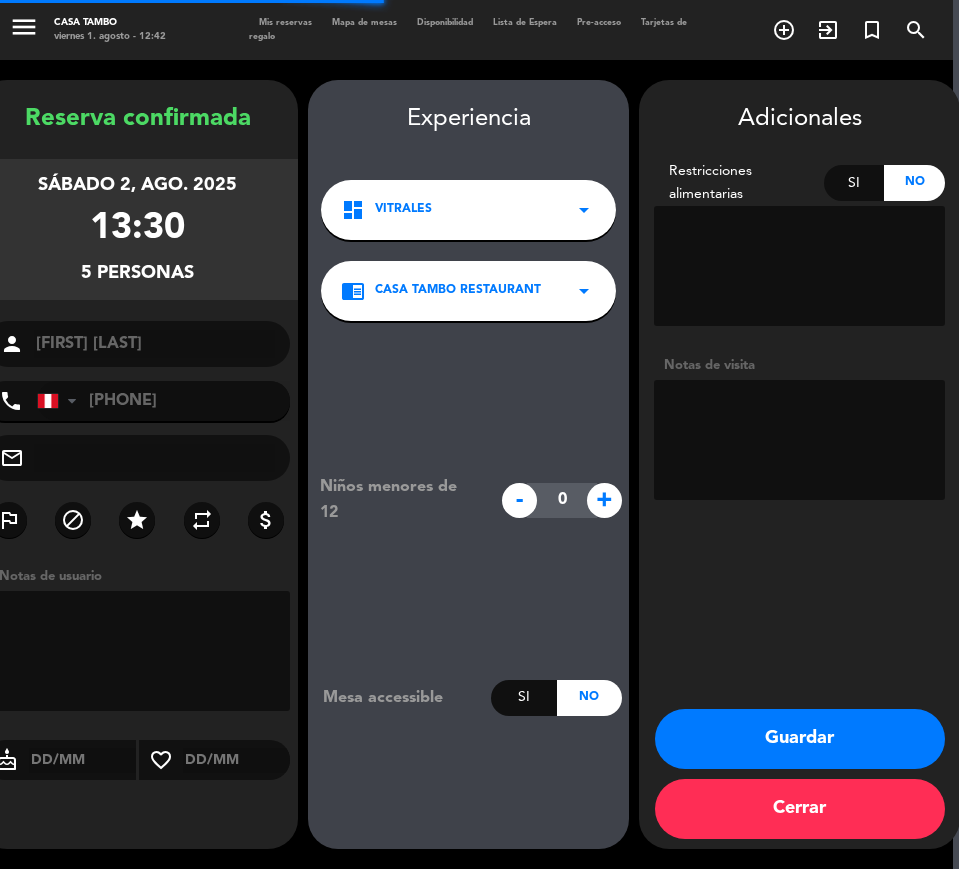 scroll, scrollTop: 0, scrollLeft: 0, axis: both 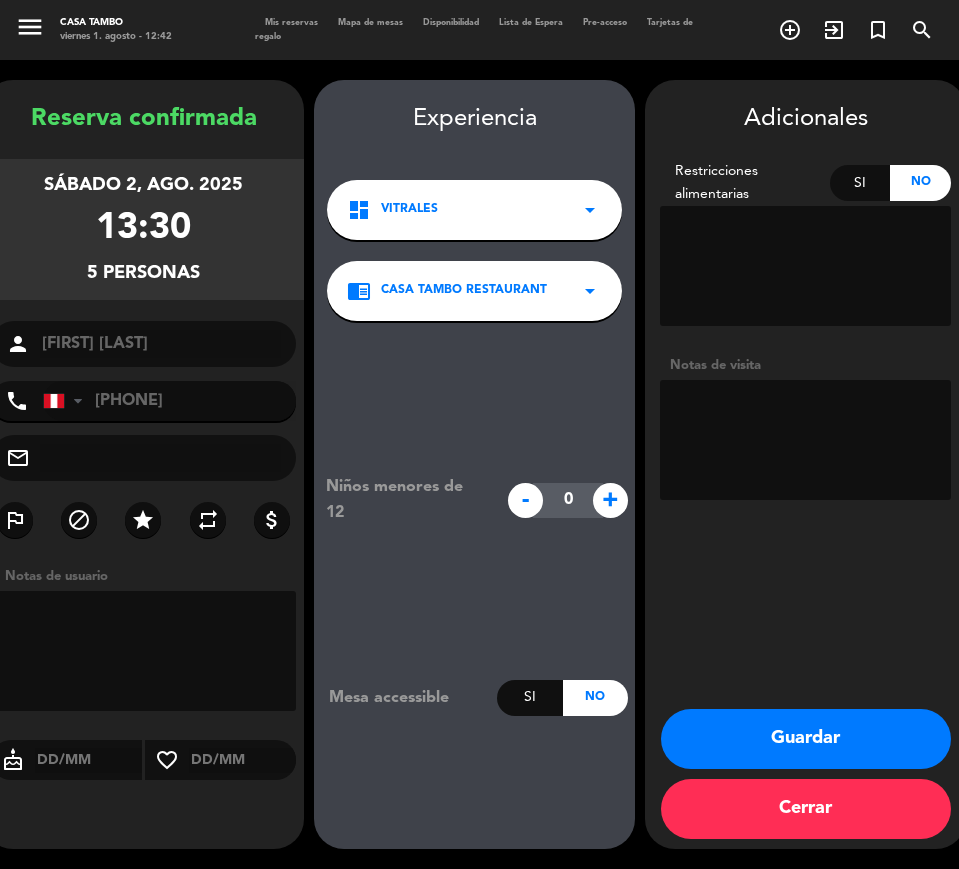 click on "Guardar" at bounding box center [806, 739] 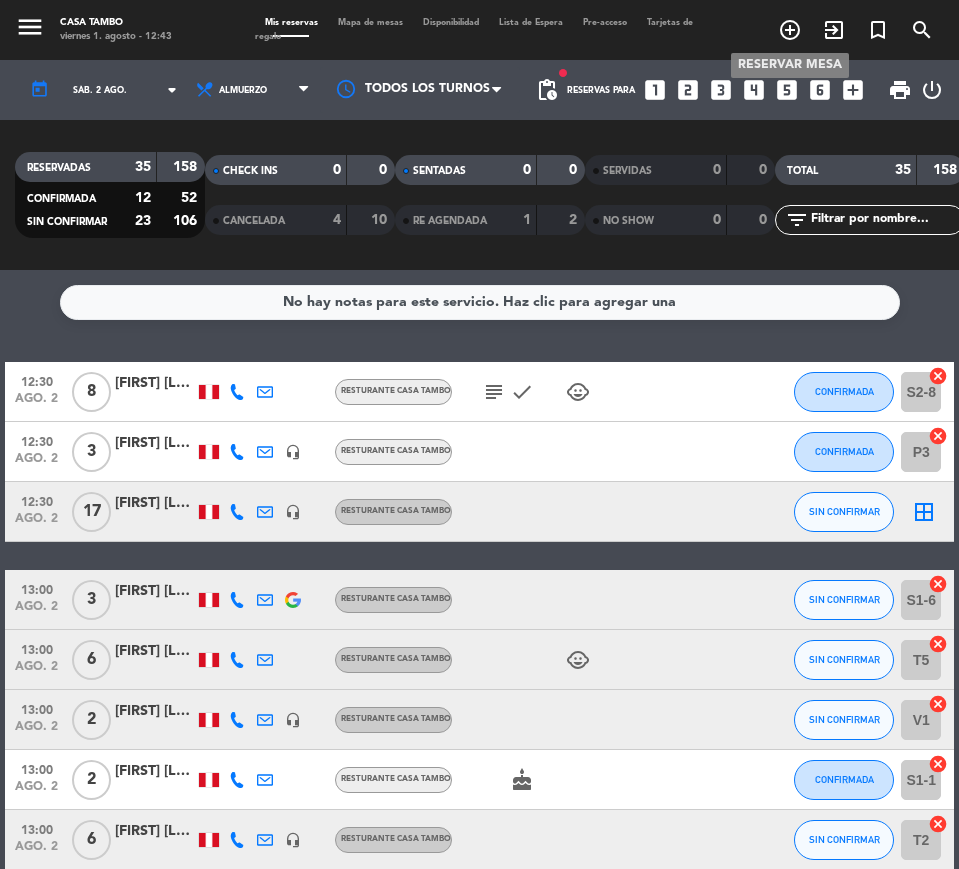 click on "add_circle_outline" at bounding box center (790, 30) 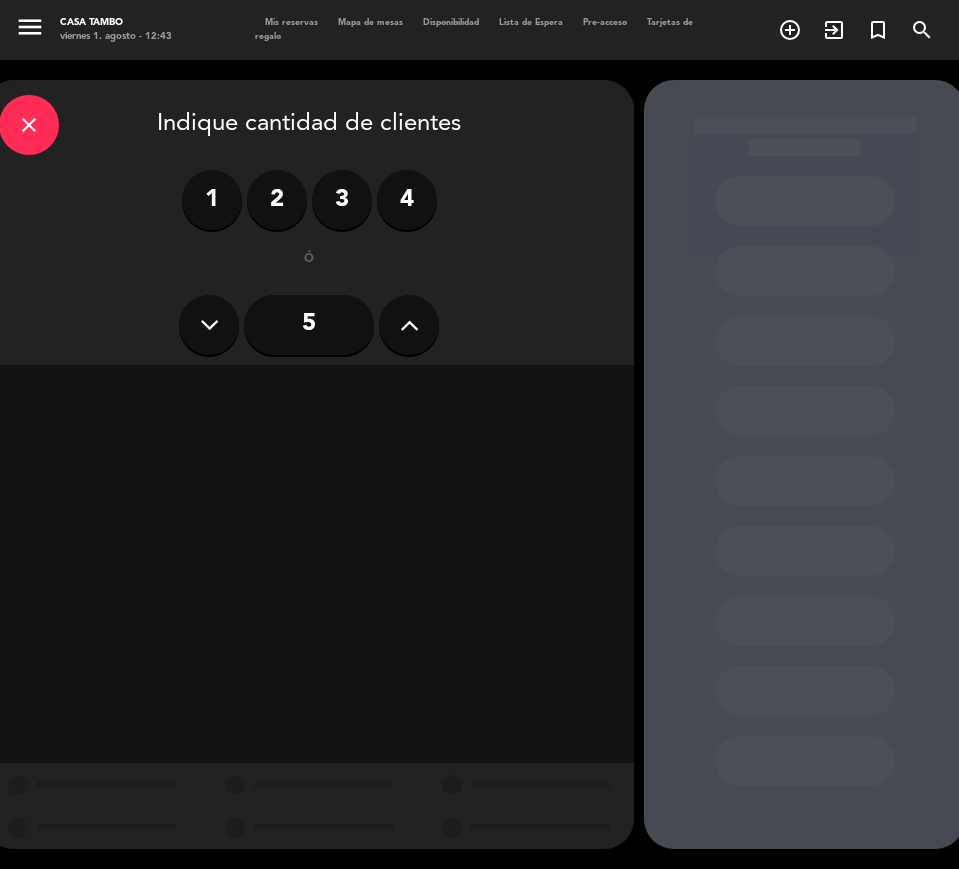 click on "2" at bounding box center (277, 200) 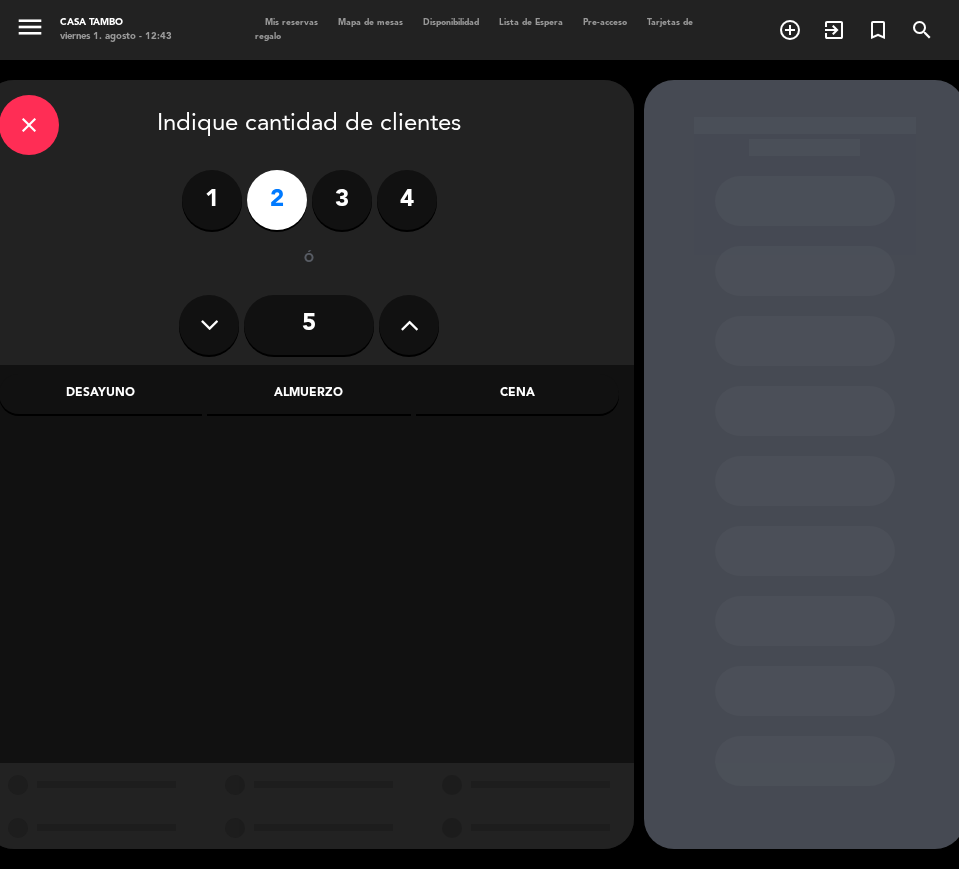 click on "Almuerzo" at bounding box center (308, 394) 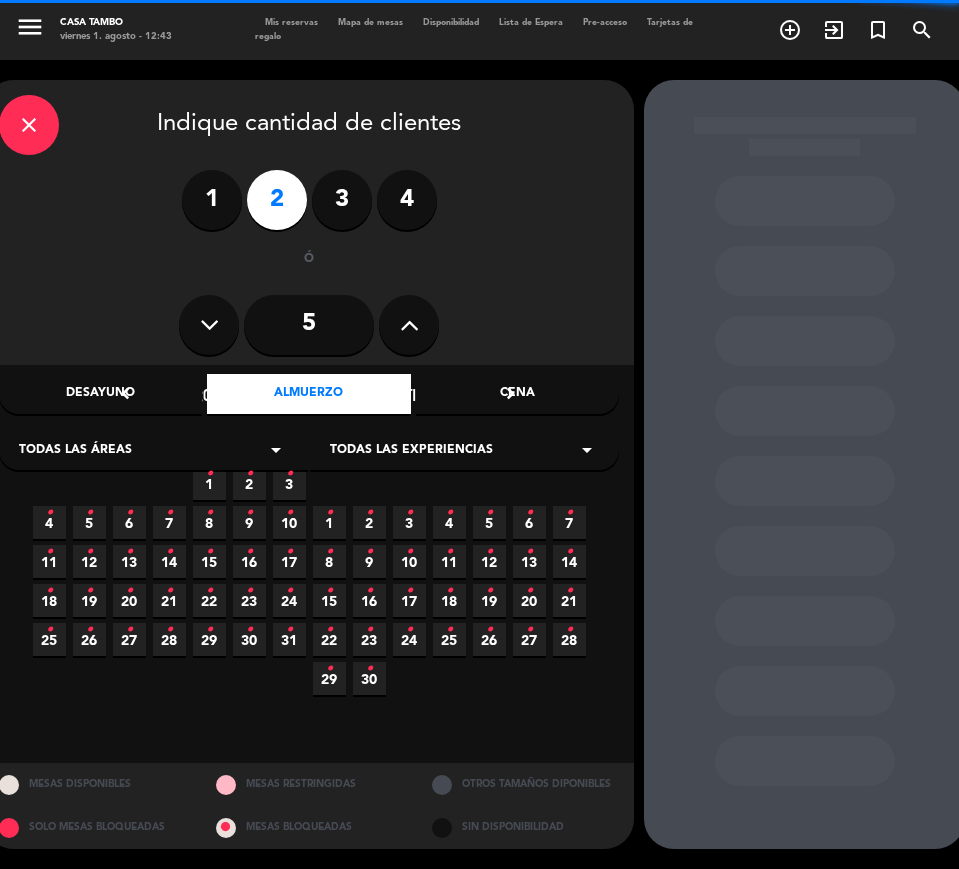 click on "Todas las experiencias" at bounding box center (411, 451) 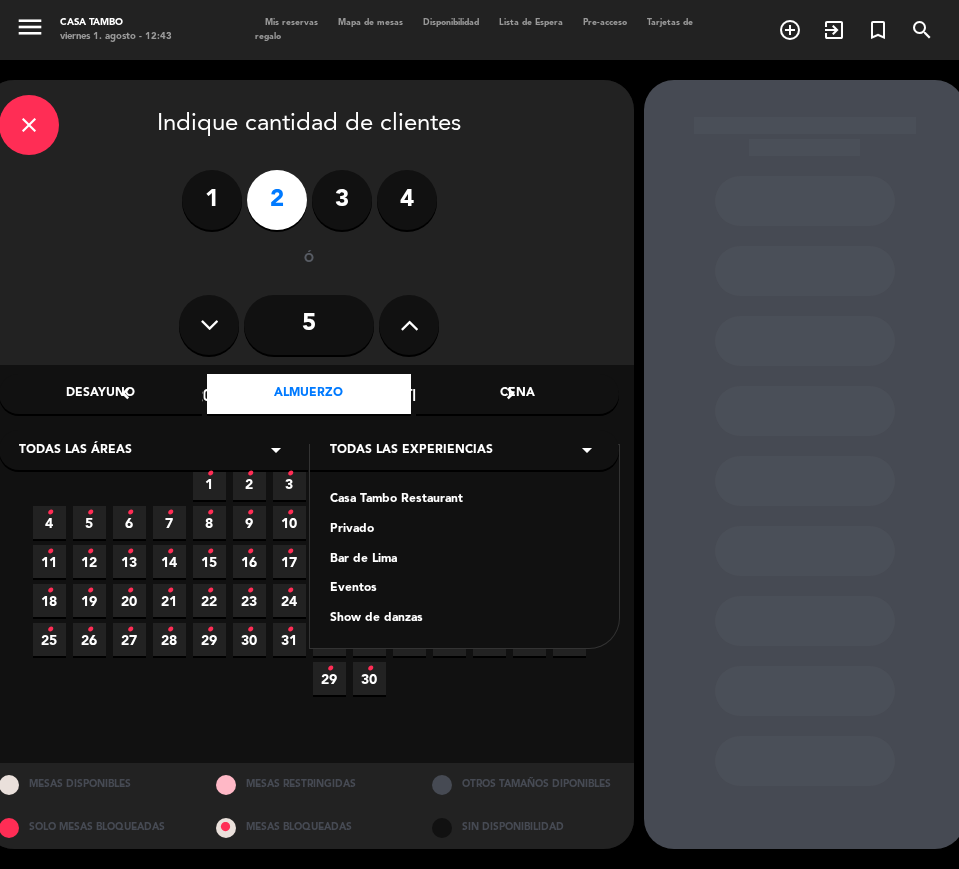 click on "Casa Tambo Restaurant" at bounding box center [464, 500] 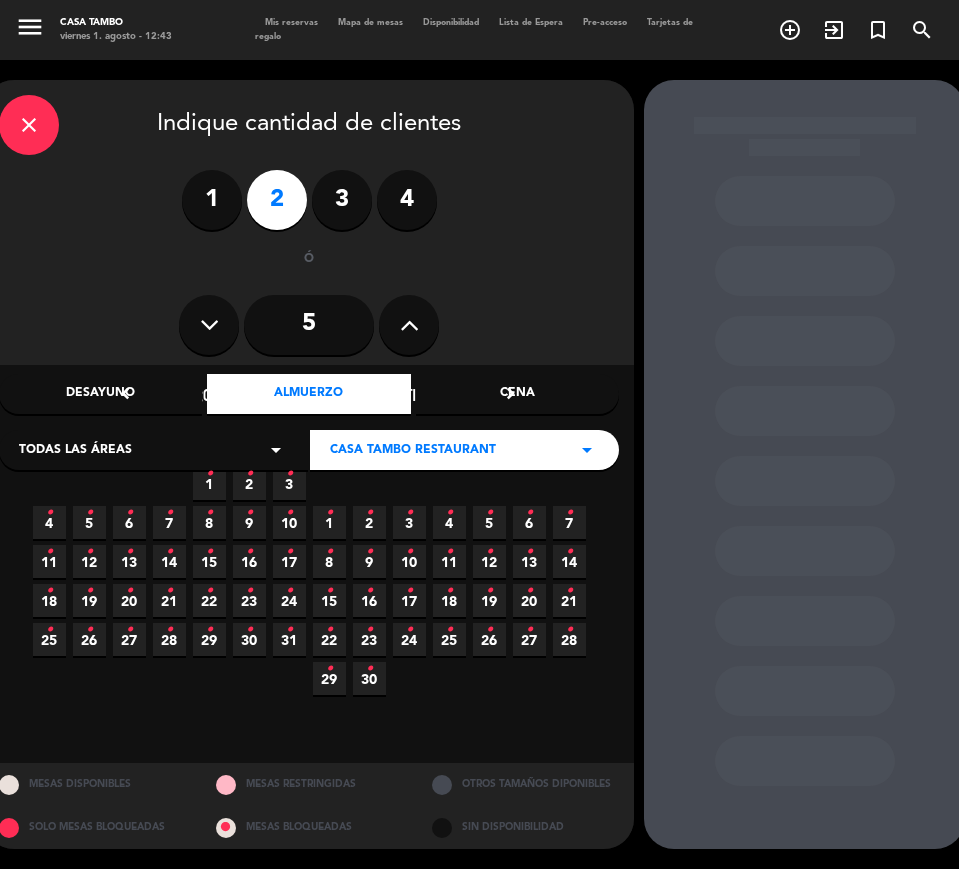 click on "•" at bounding box center [249, 474] 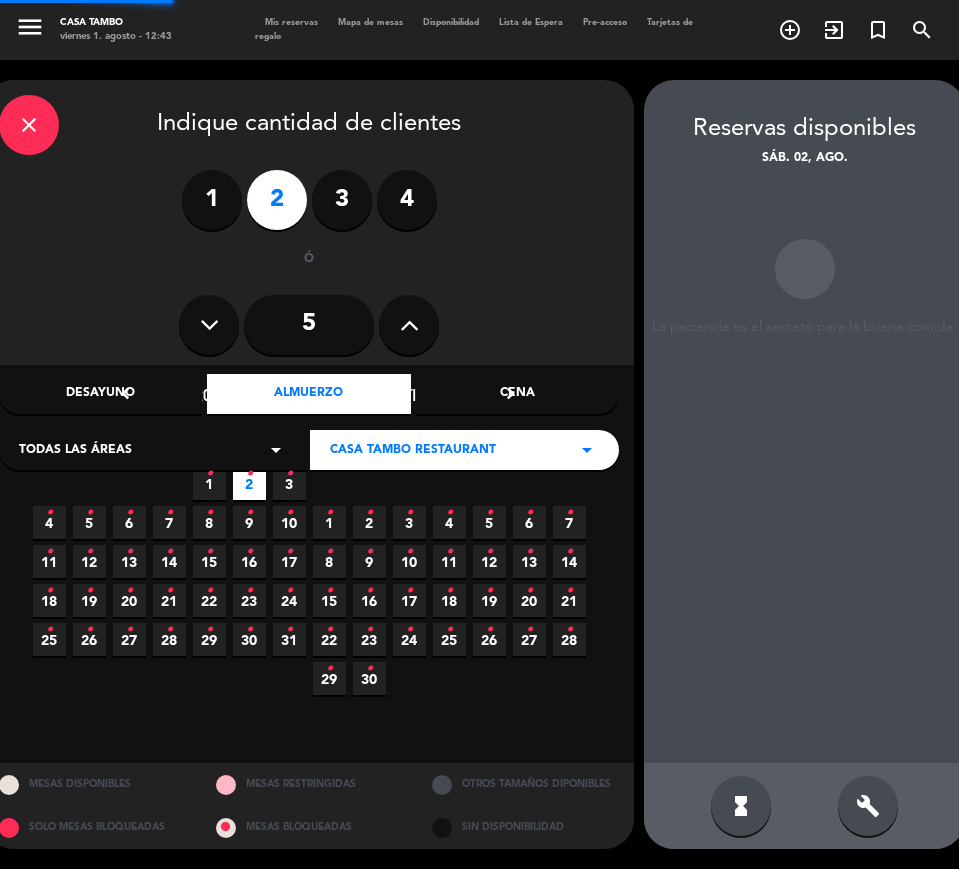 scroll, scrollTop: 0, scrollLeft: 6, axis: horizontal 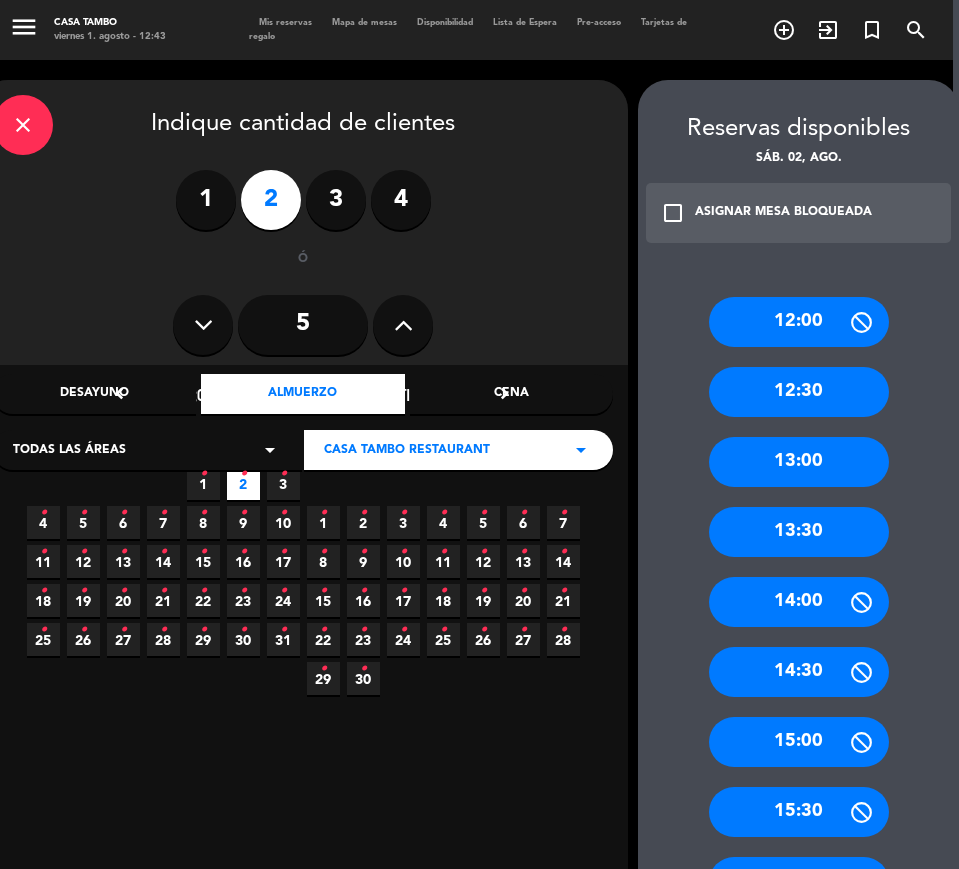 click on "13:30" at bounding box center [799, 532] 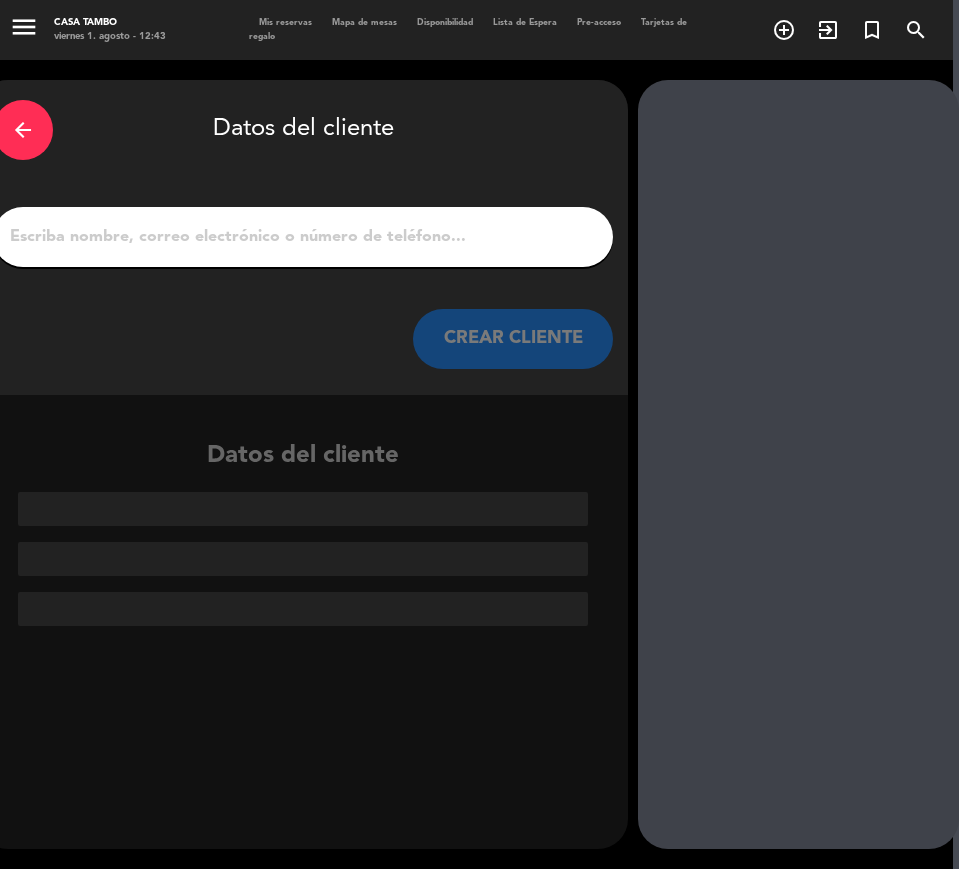 click at bounding box center (303, 237) 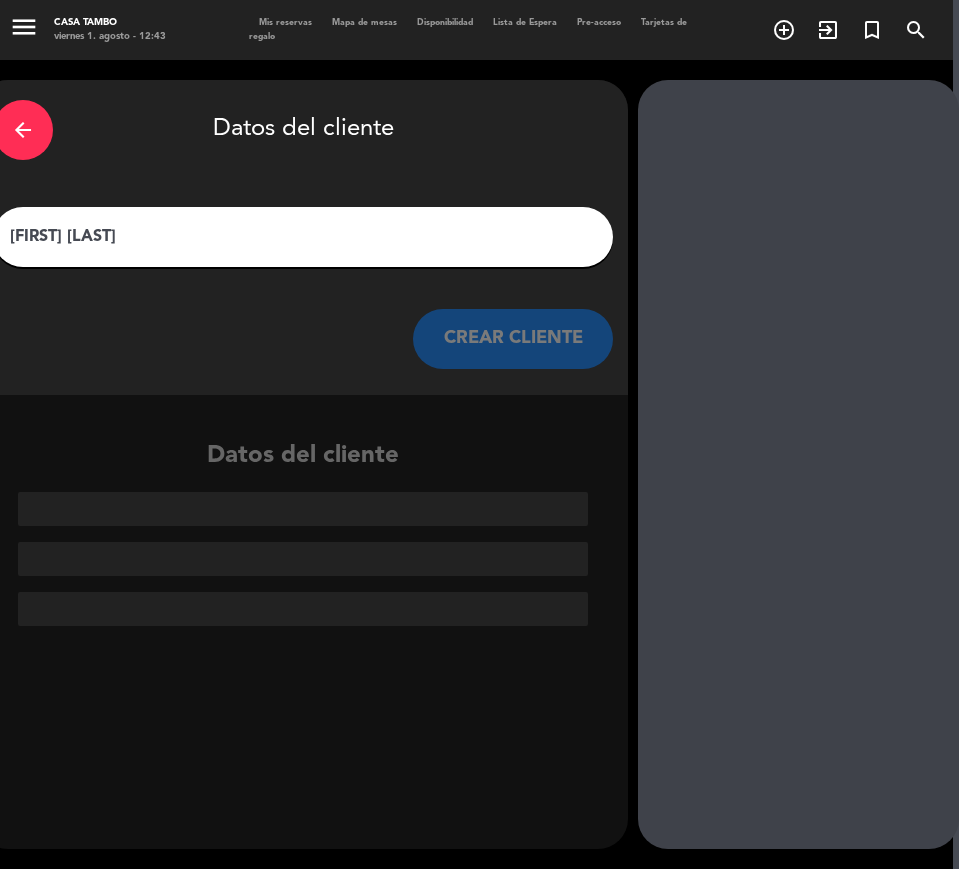 click on "[FIRST] [LAST]" at bounding box center (303, 237) 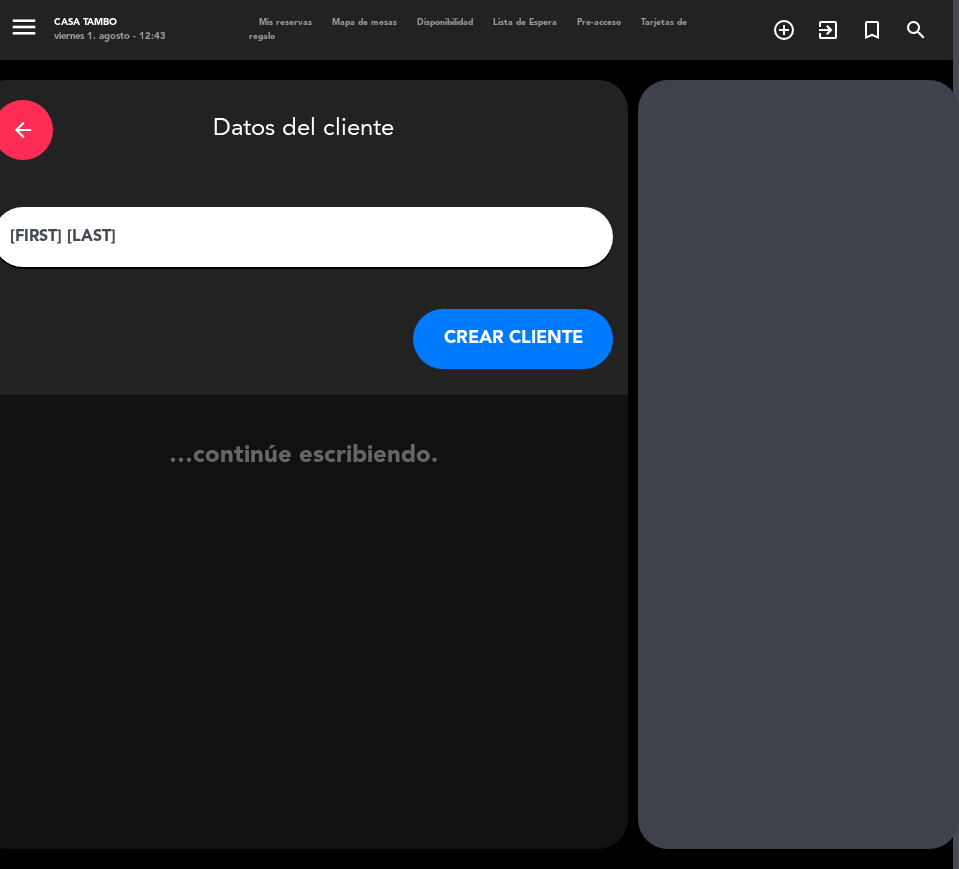 type on "[FIRST] [LAST]" 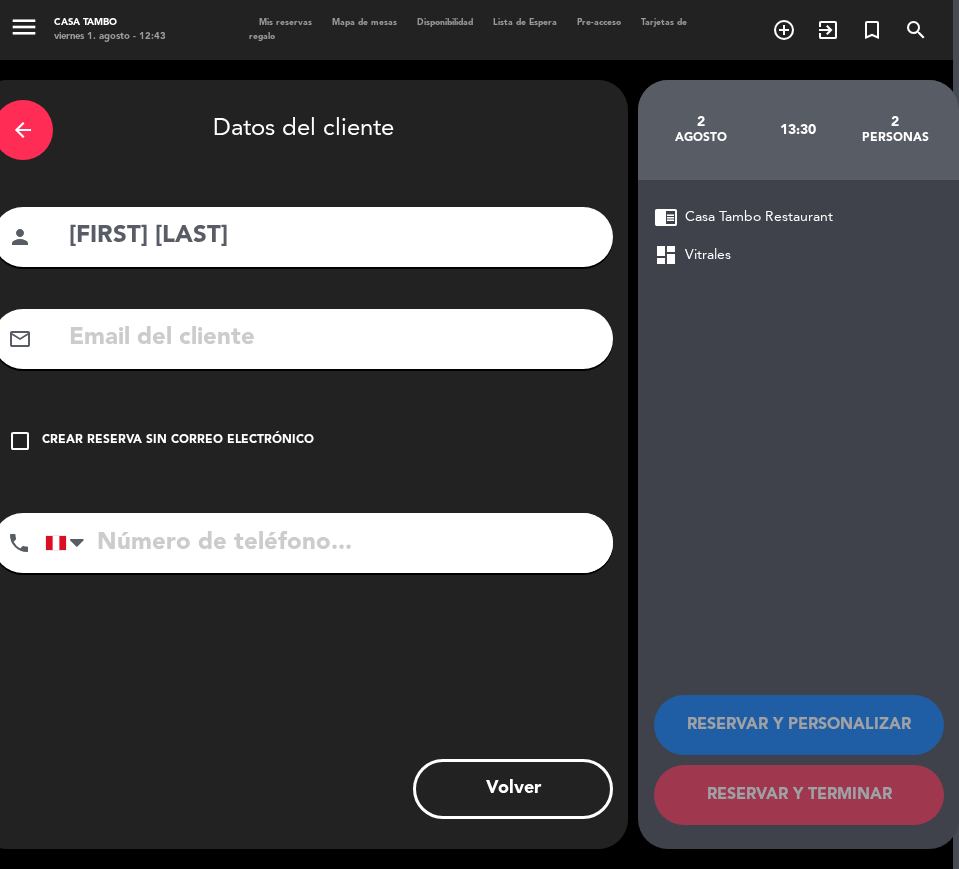 click at bounding box center (329, 543) 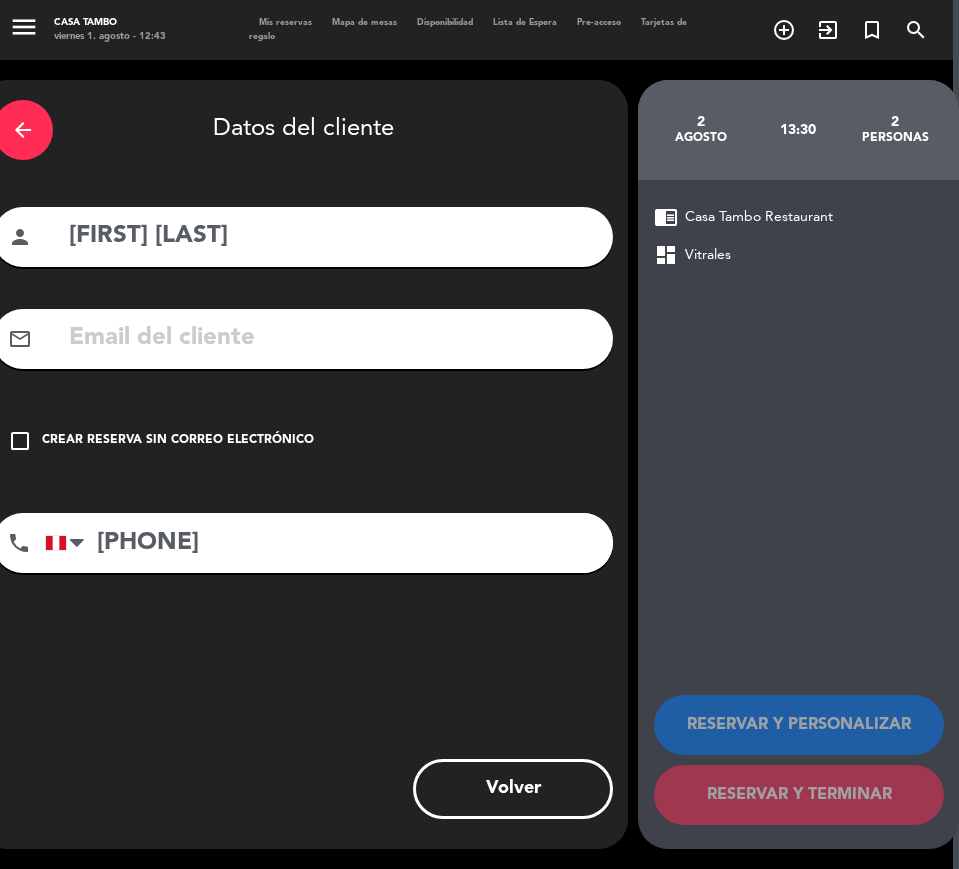 type on "[PHONE]" 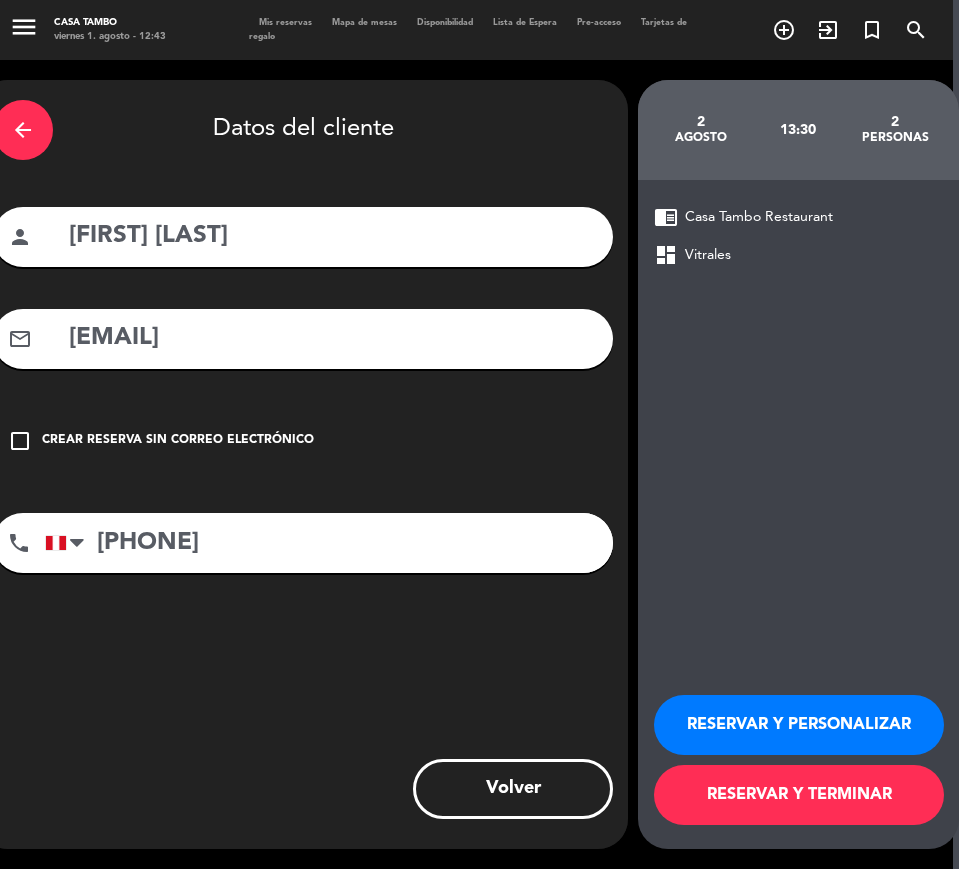 type on "[EMAIL]" 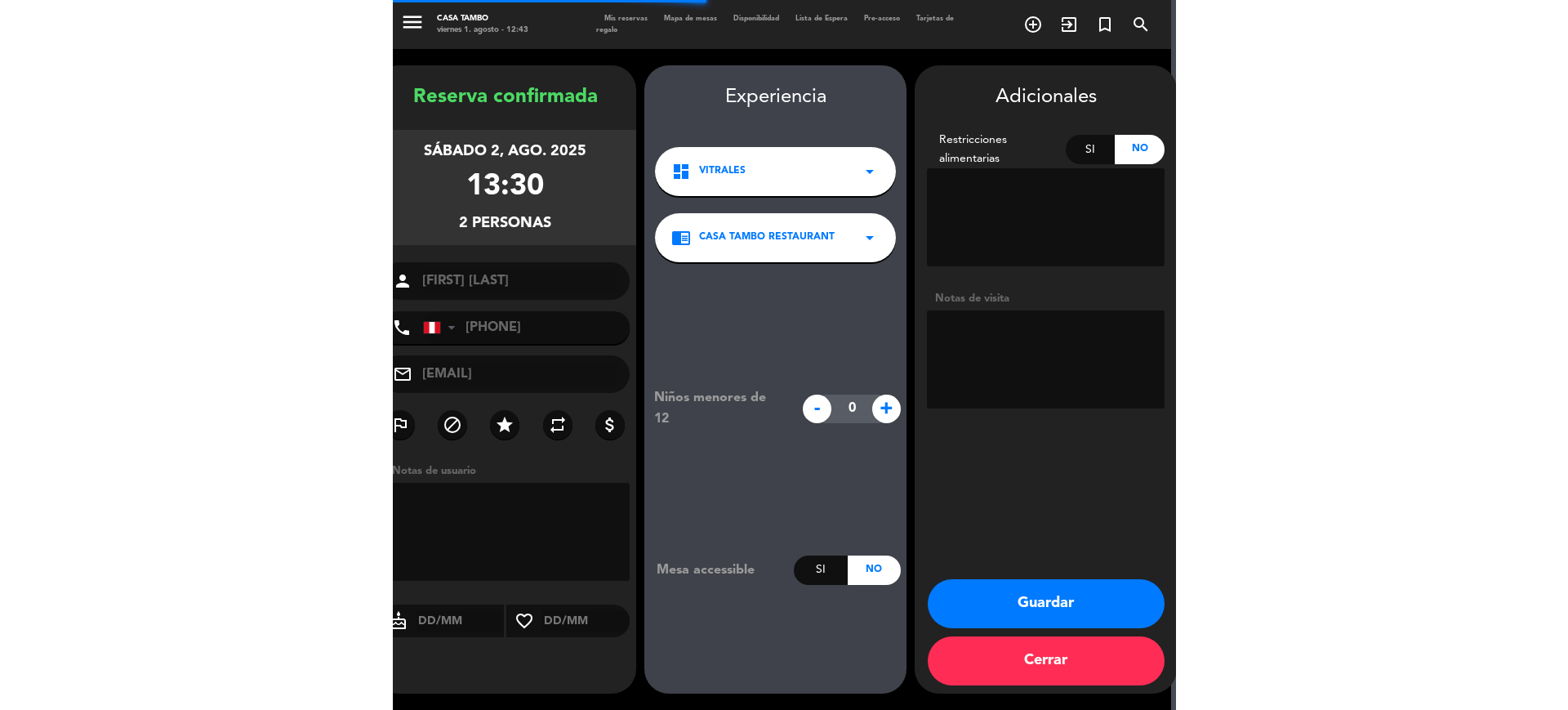 scroll, scrollTop: 0, scrollLeft: 0, axis: both 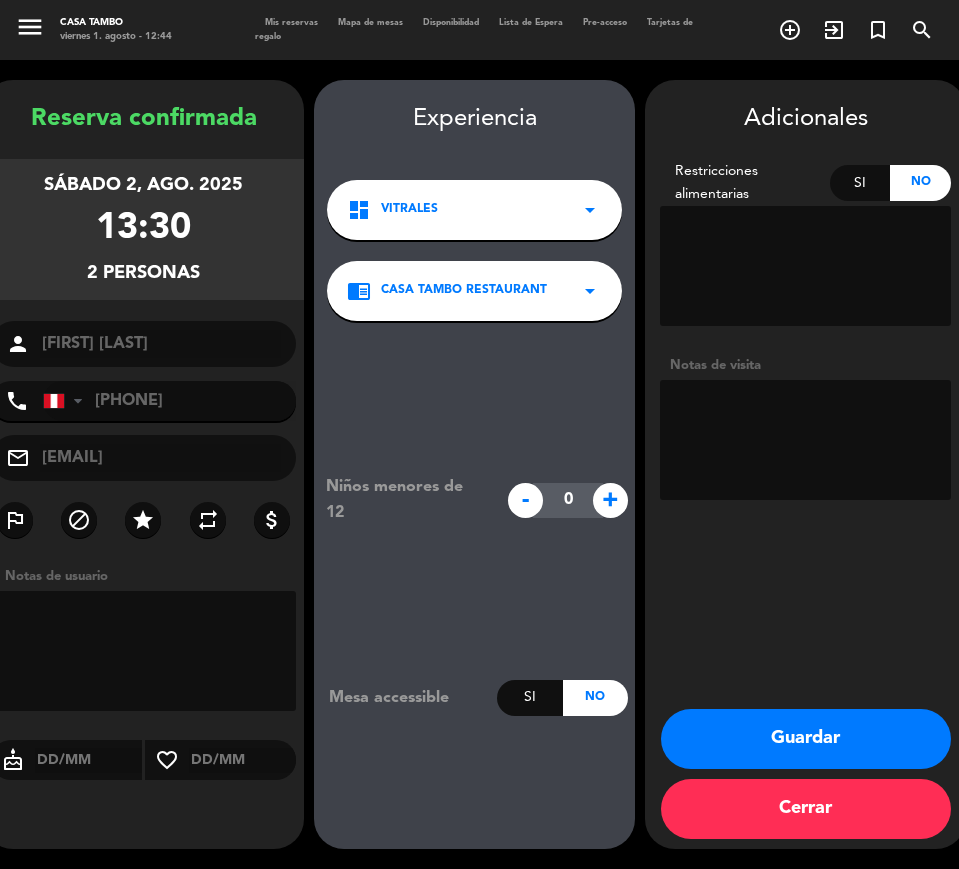 click on "Guardar" at bounding box center (806, 739) 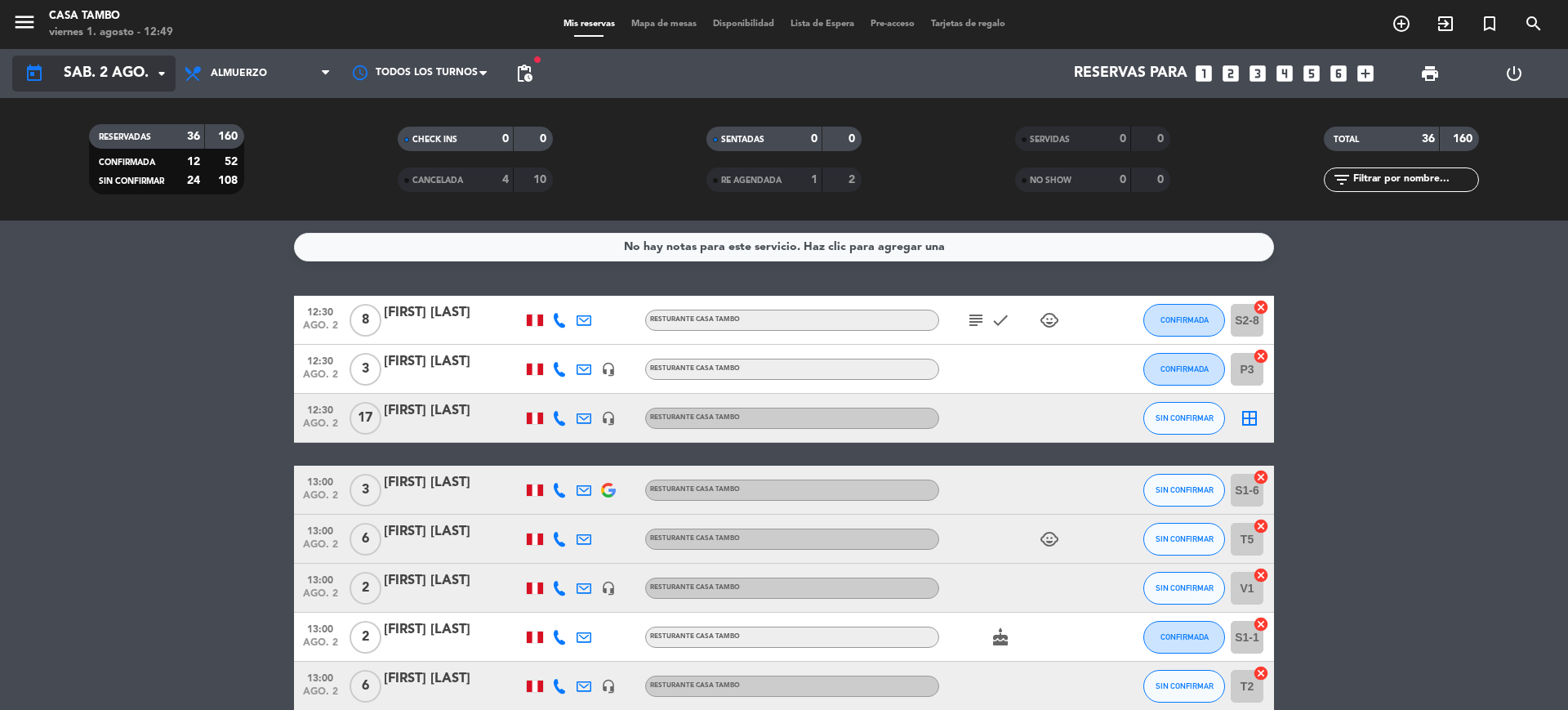 click on "sáb. 2 ago." 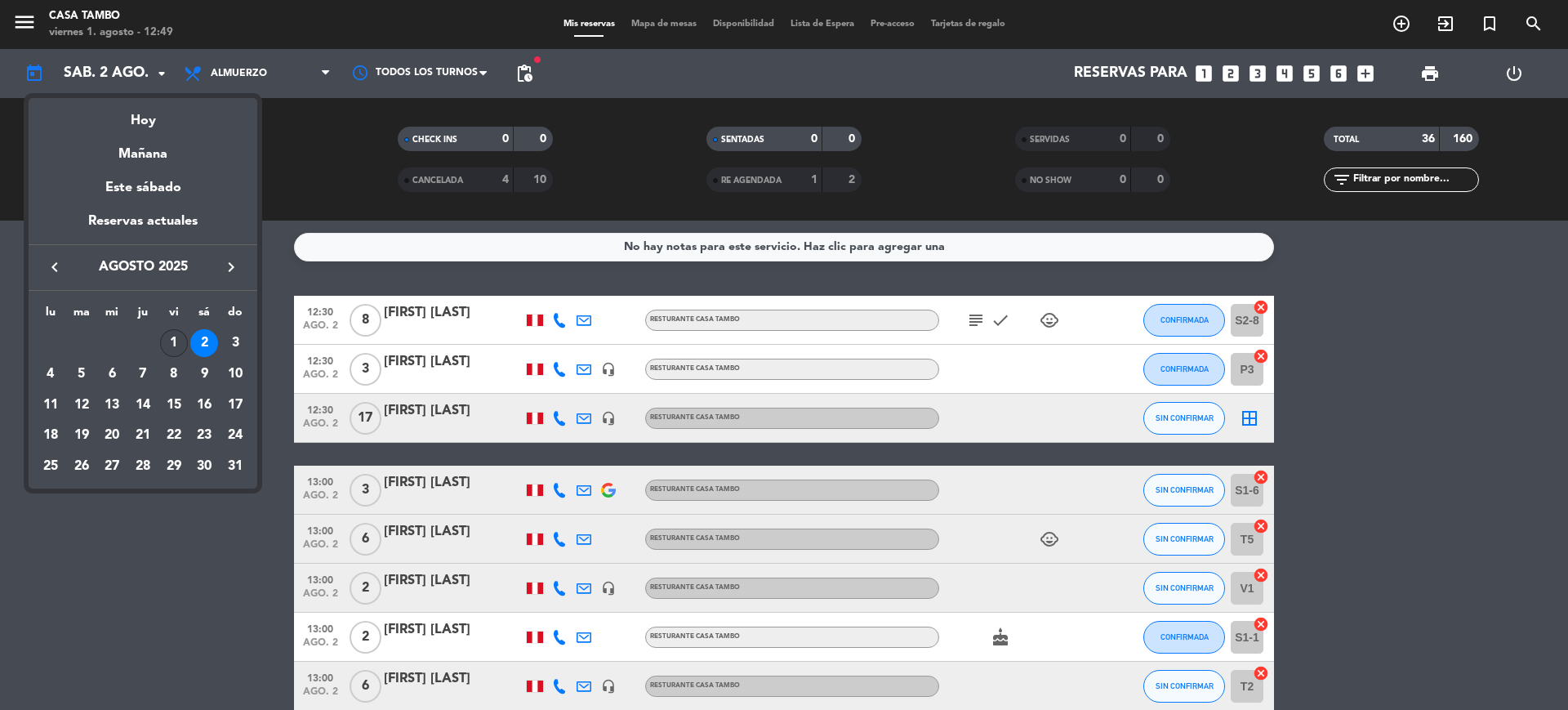 click on "1" at bounding box center (174, 343) 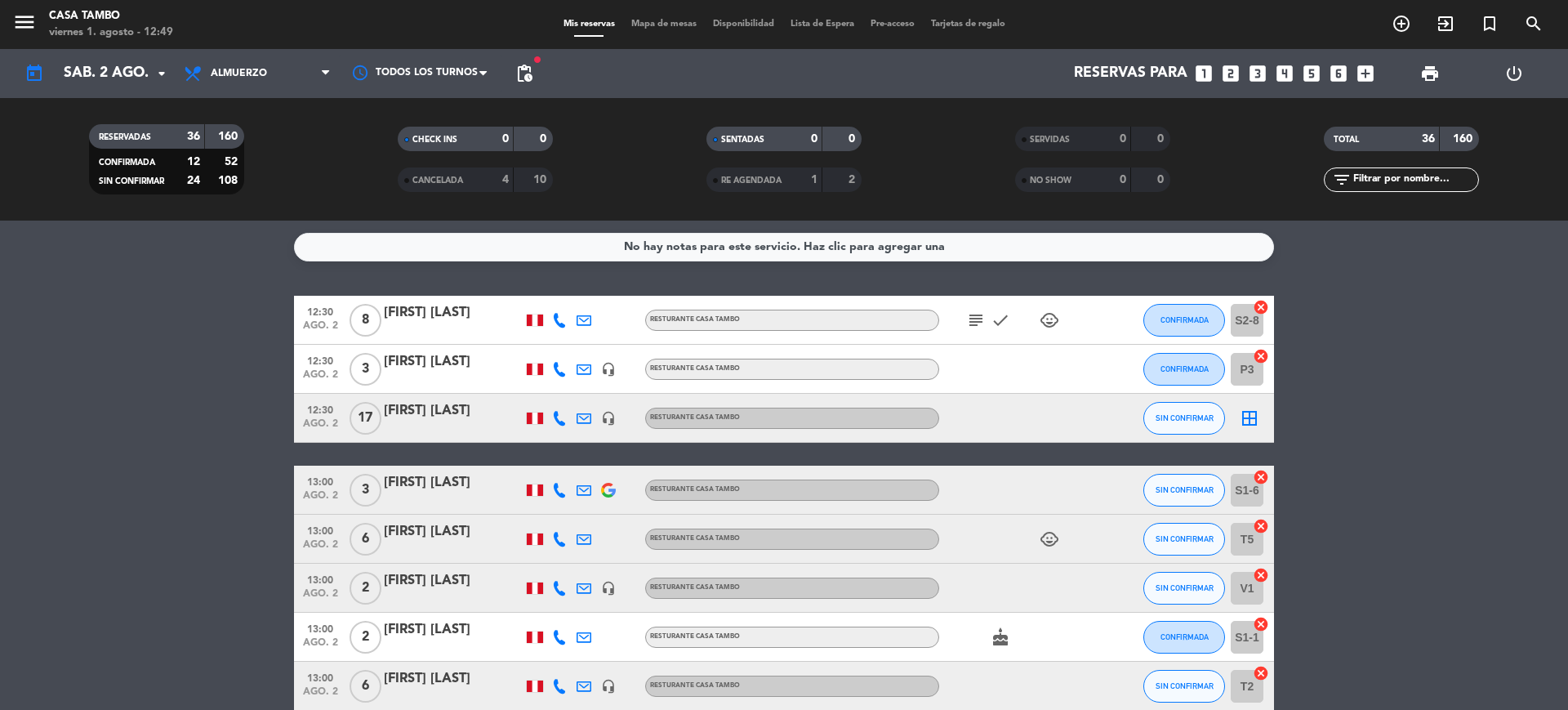 type on "vie. 1 ago." 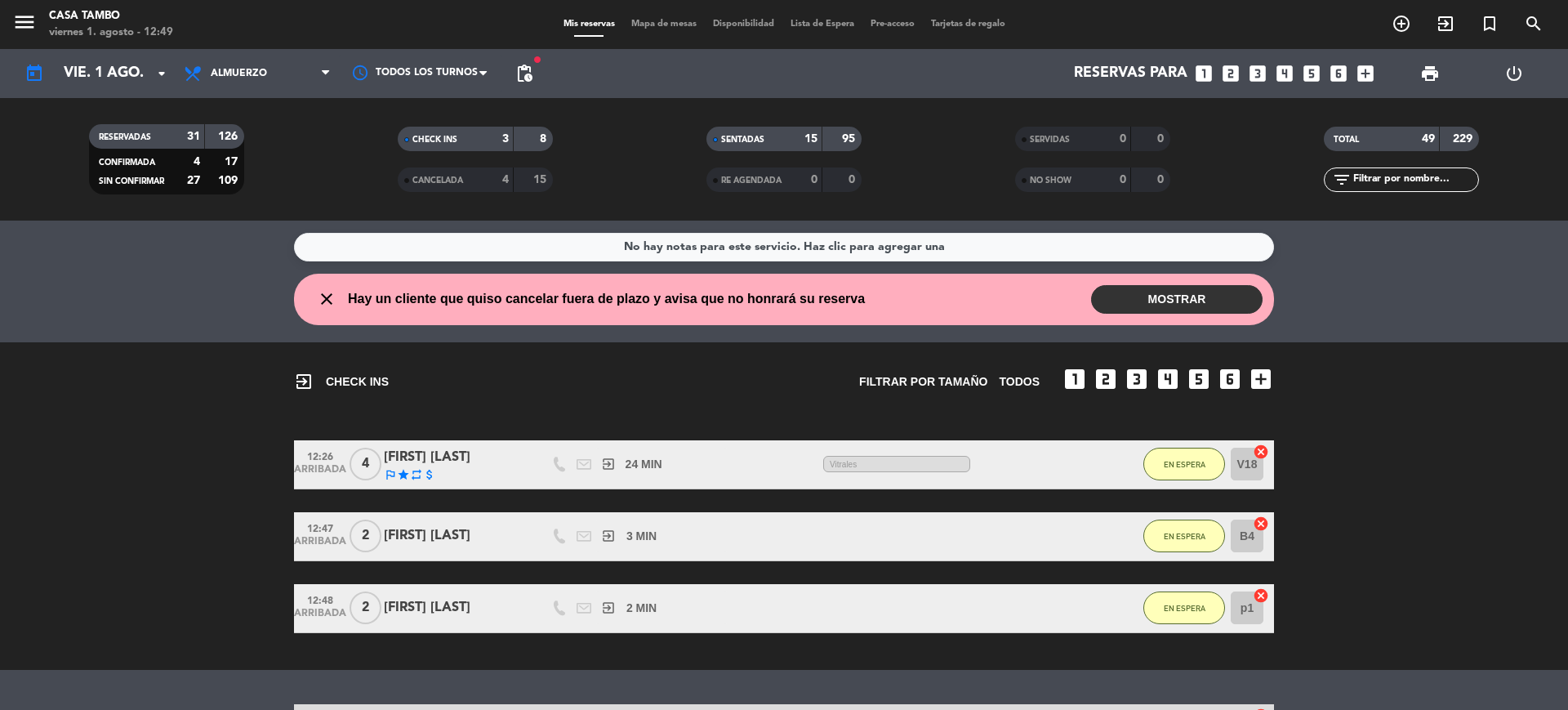 click on "exit_to_app CHECK INS Filtrar por tamaño TODOS looks_one looks_two looks_3 looks_4 looks_5 looks_6 add_box 12:26 ARRIBADA 4 [FIRST] [LAST] outlined_flag star repeat attach_money exit_to_app 24 MIN / 0 MIN sms Vitrales EN ESPERA V18 cancel 12:47 ARRIBADA 2 [FIRST] [LAST] exit_to_app 3 MIN / 0 MIN sms EN ESPERA B4 cancel 12:48 ARRIBADA 2 [FIRST] [LAST] exit_to_app 2 MIN / 0 MIN sms EN ESPERA p1 cancel" 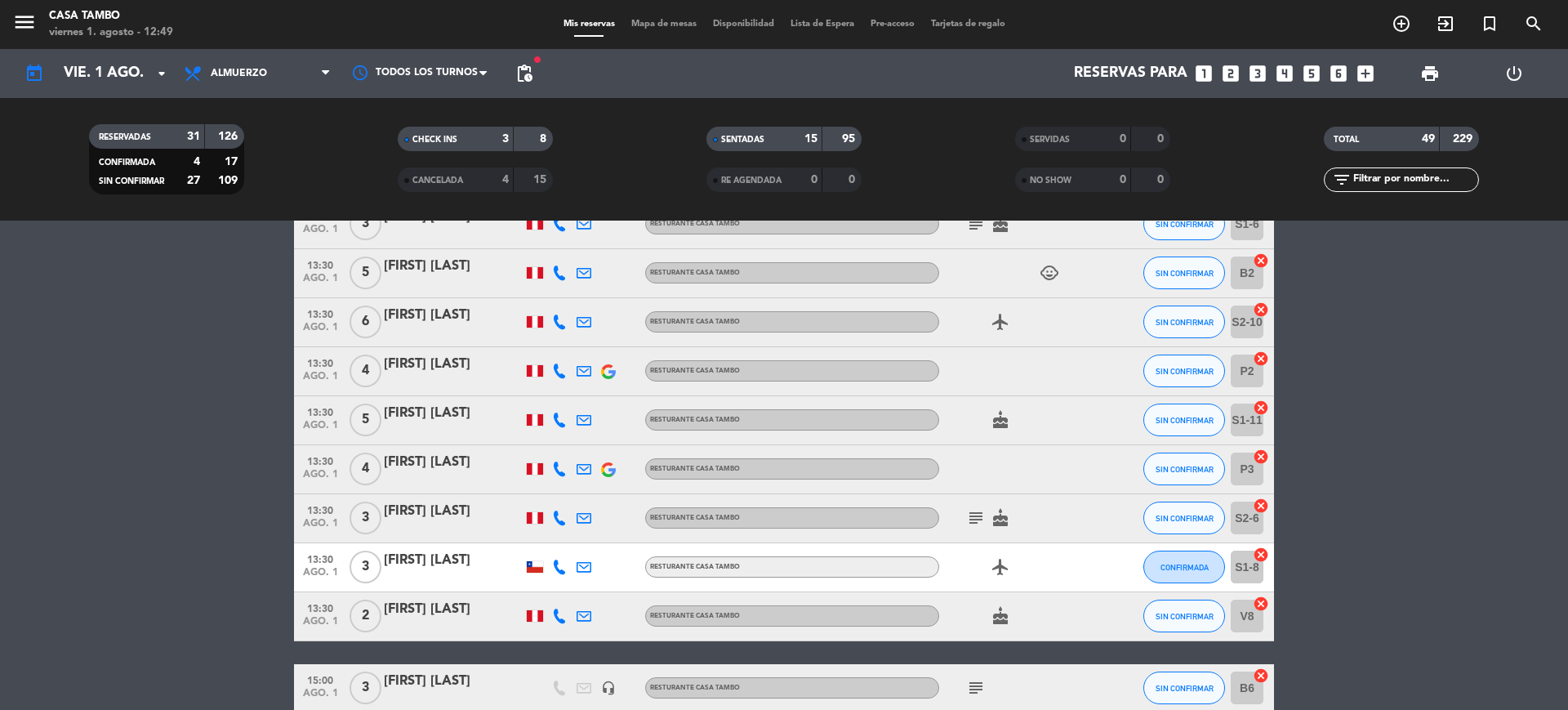scroll, scrollTop: 2451, scrollLeft: 0, axis: vertical 